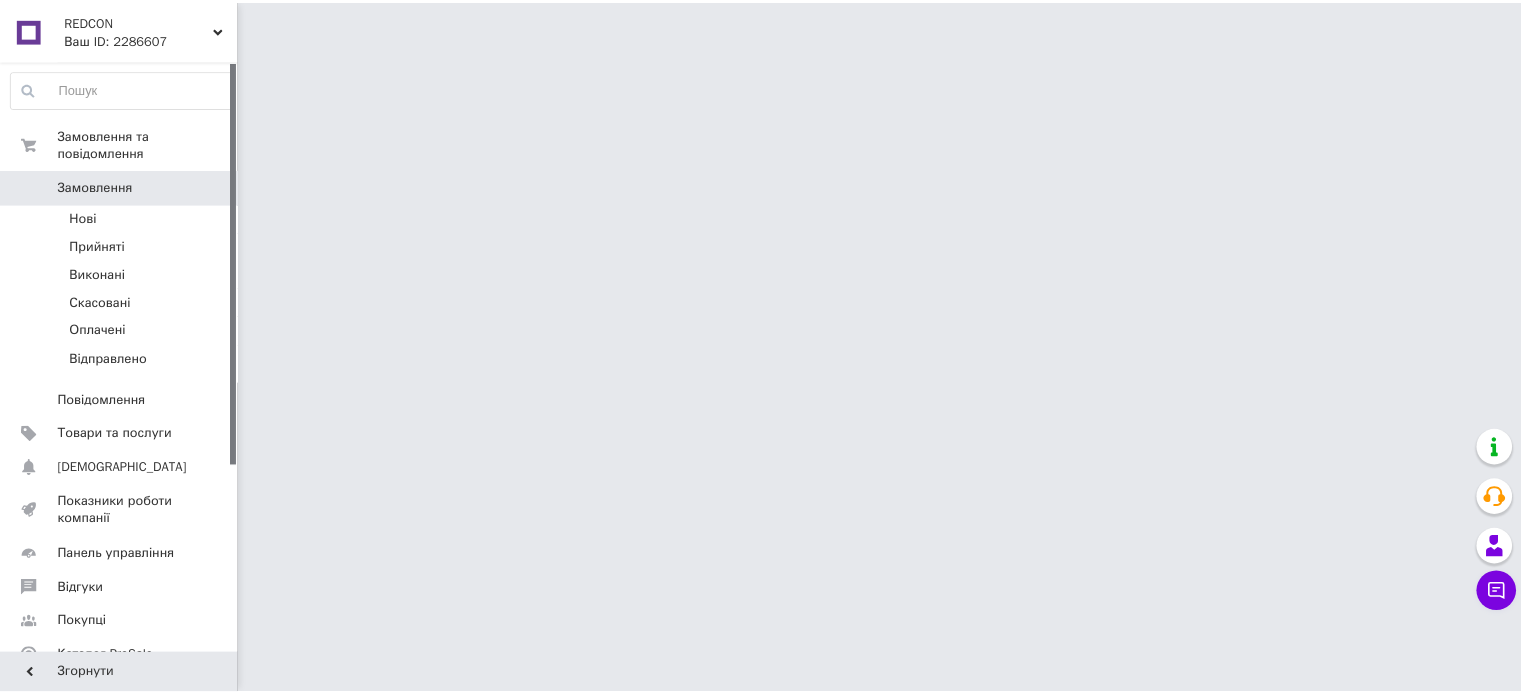 scroll, scrollTop: 0, scrollLeft: 0, axis: both 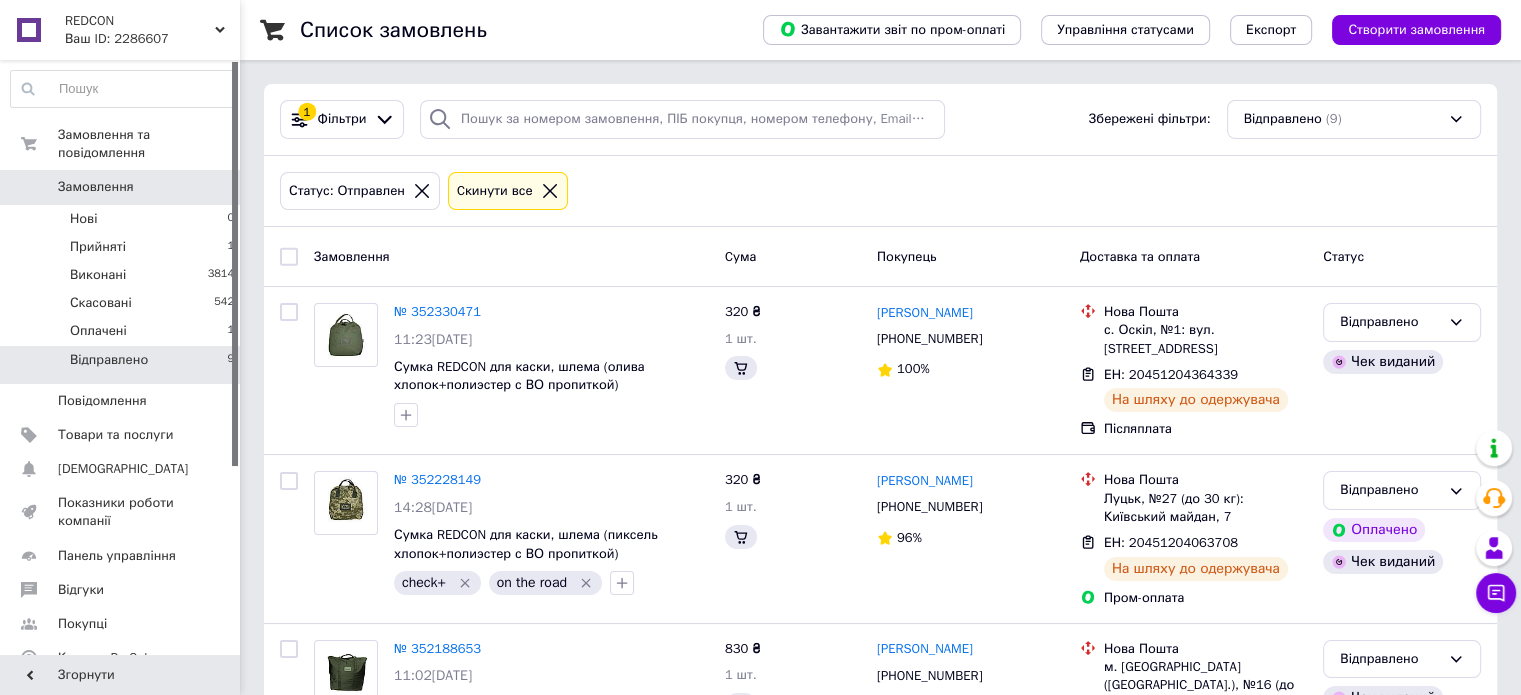 drag, startPoint x: 0, startPoint y: 0, endPoint x: 523, endPoint y: 77, distance: 528.6379 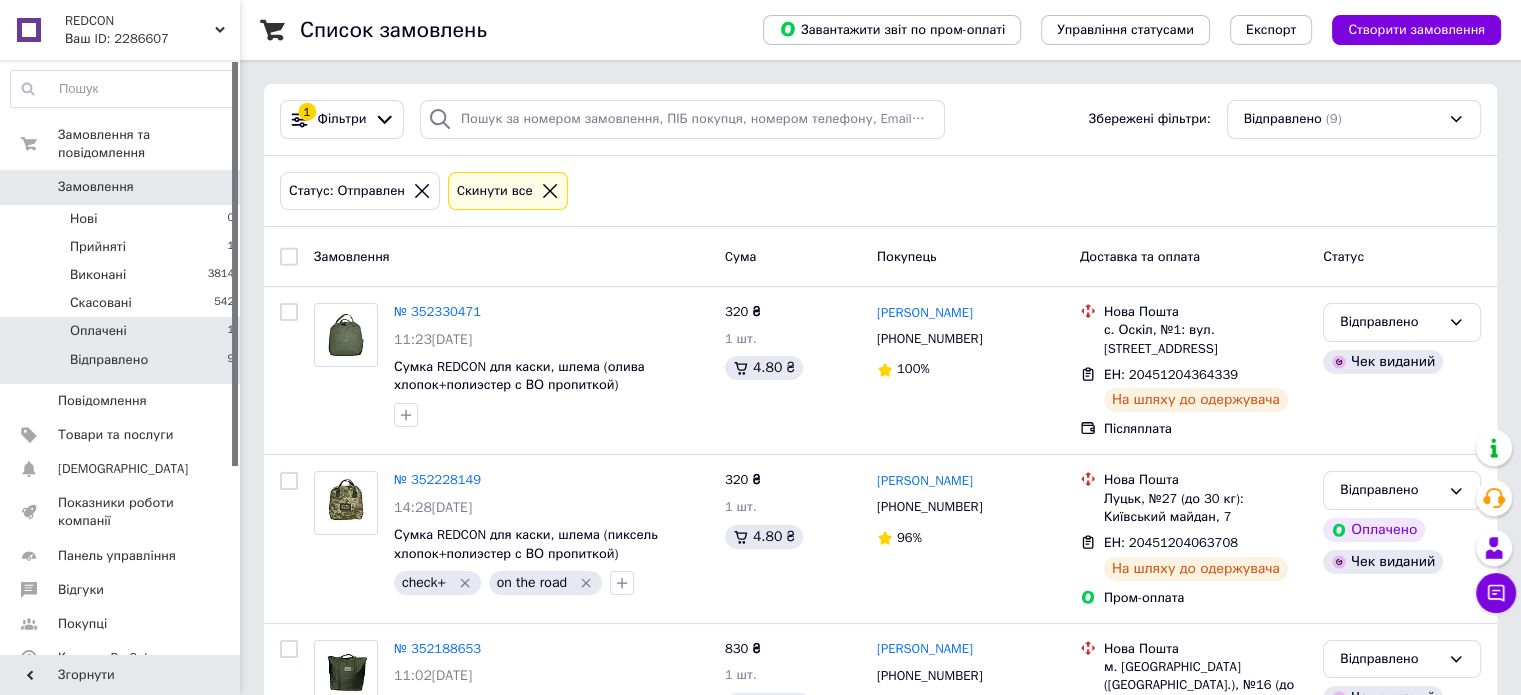click on "Оплачені" at bounding box center (98, 331) 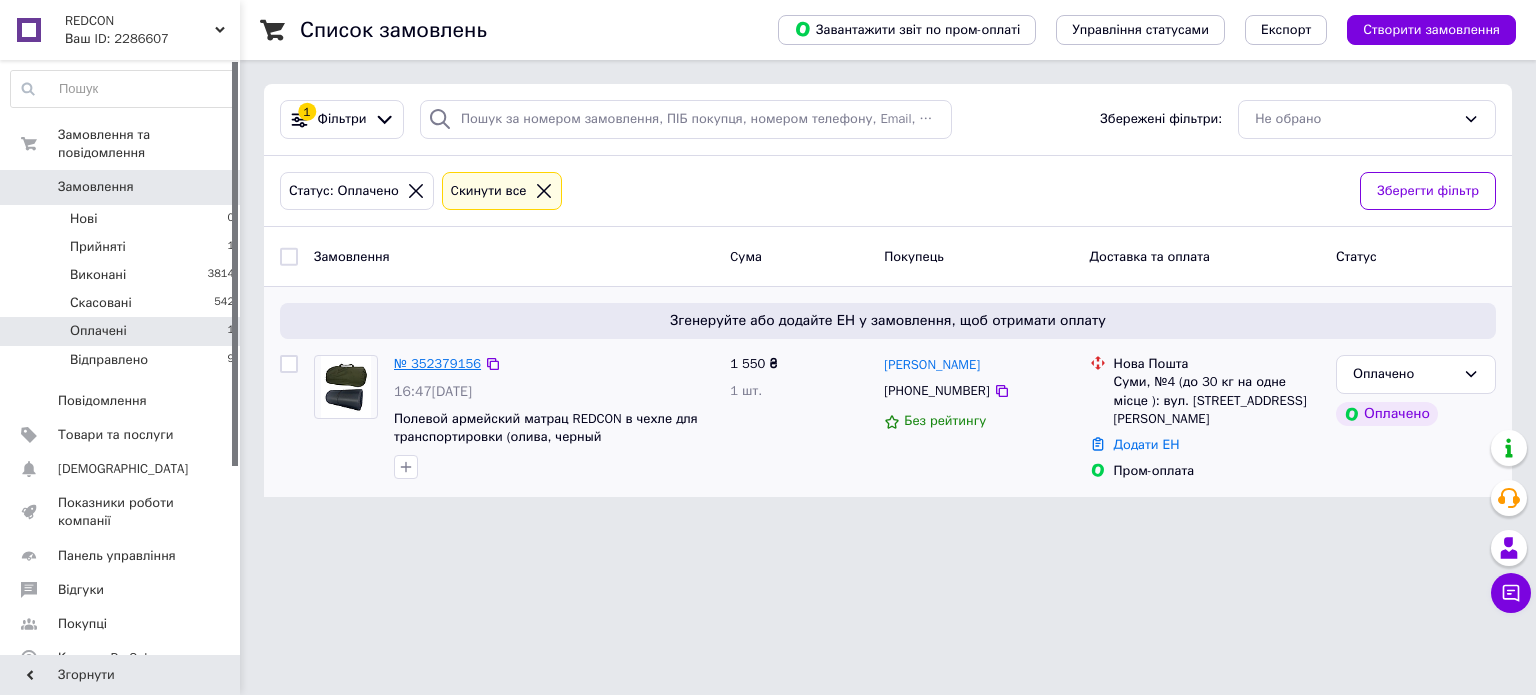 click on "№ 352379156" at bounding box center [437, 363] 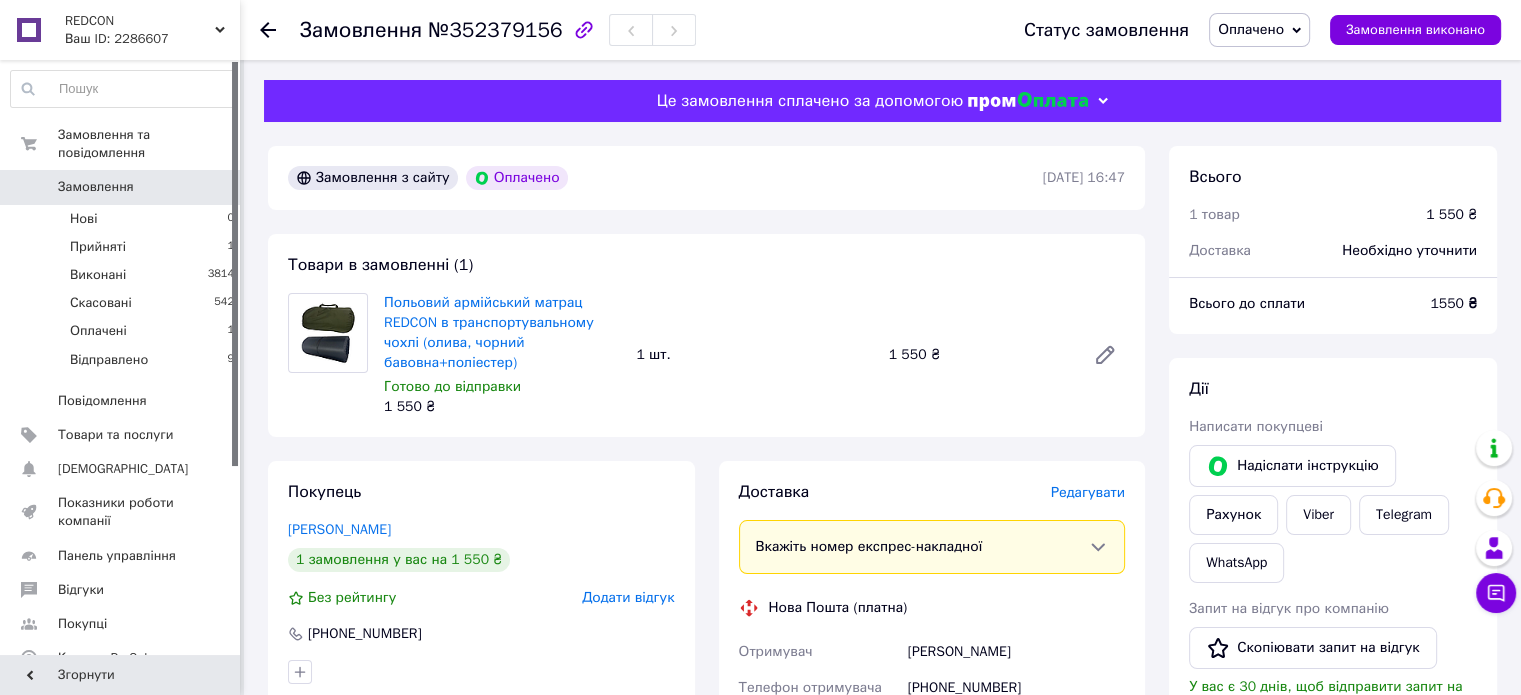 click on "Оплачено" at bounding box center [1251, 29] 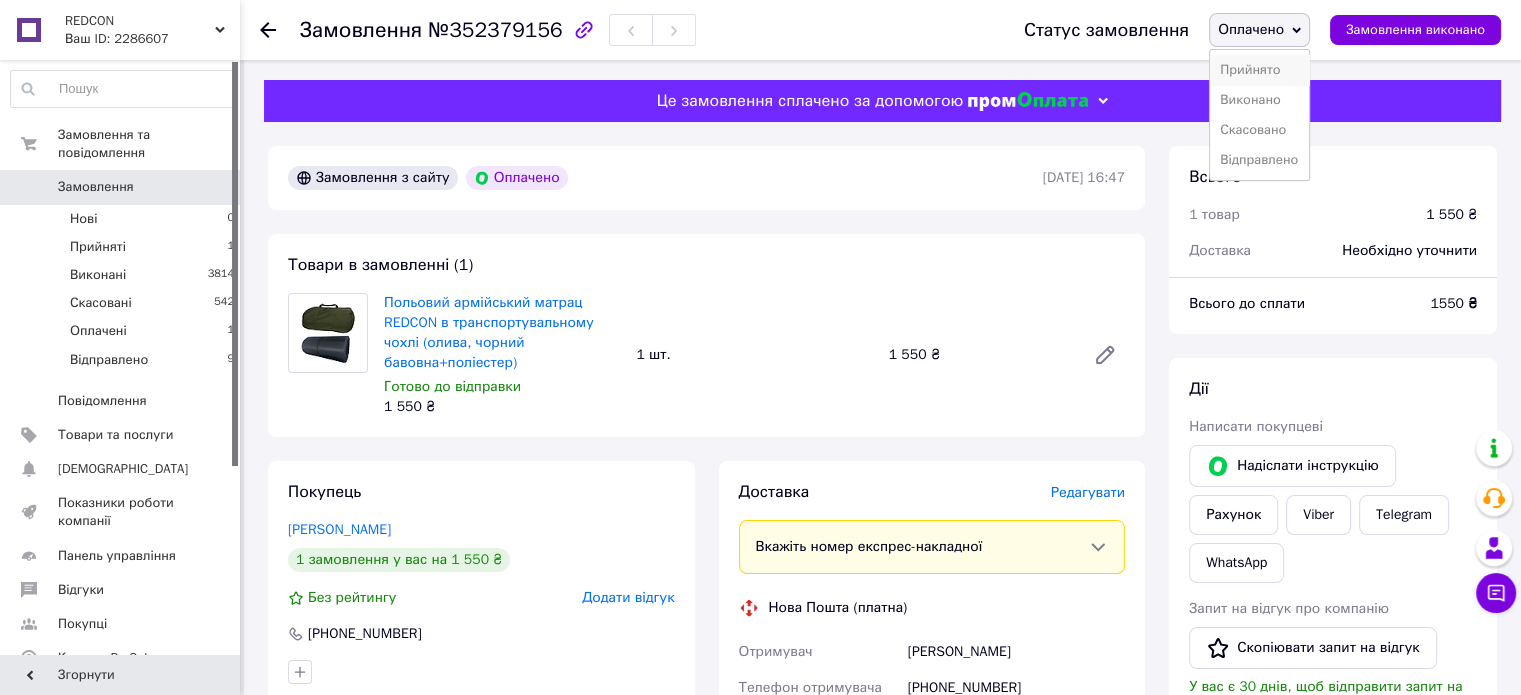 click on "Прийнято" at bounding box center (1259, 70) 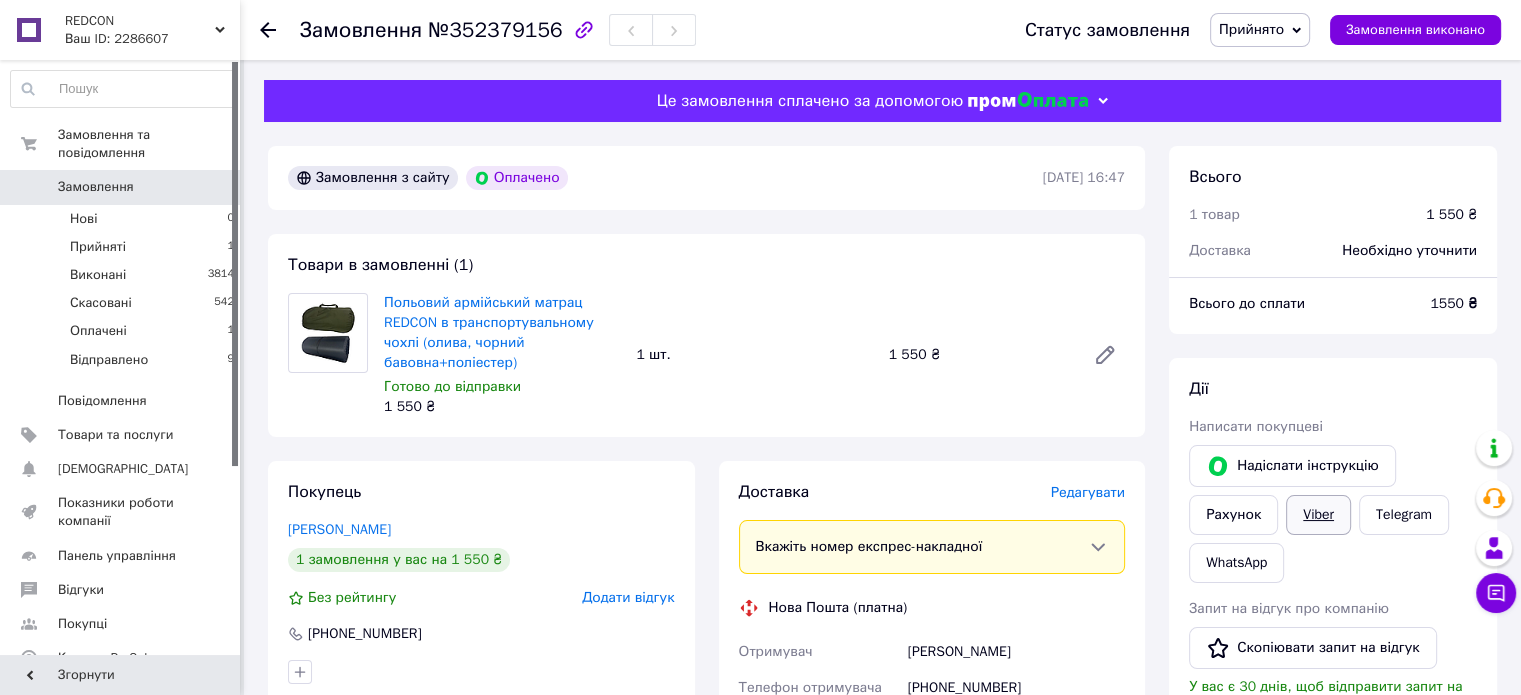 click on "Viber" at bounding box center [1318, 515] 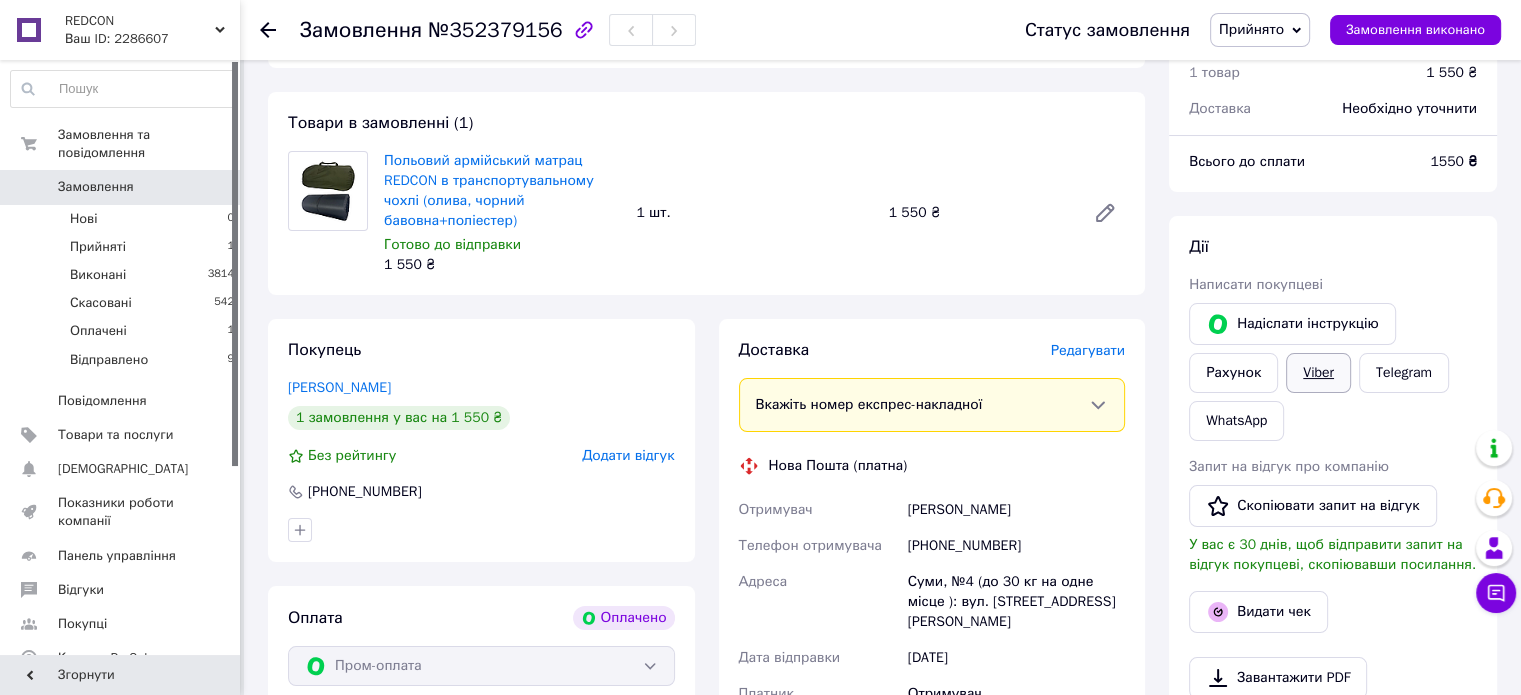 scroll, scrollTop: 100, scrollLeft: 0, axis: vertical 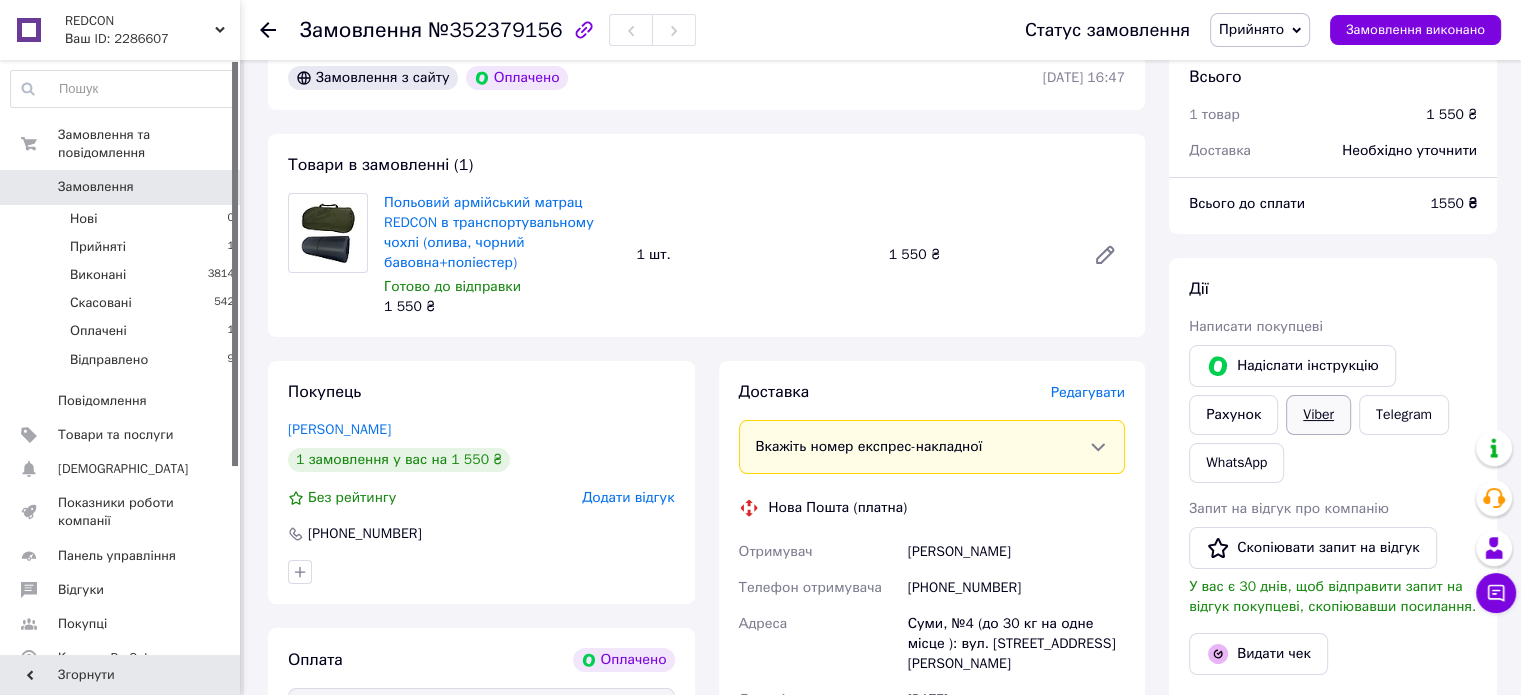 click on "Viber" at bounding box center [1318, 415] 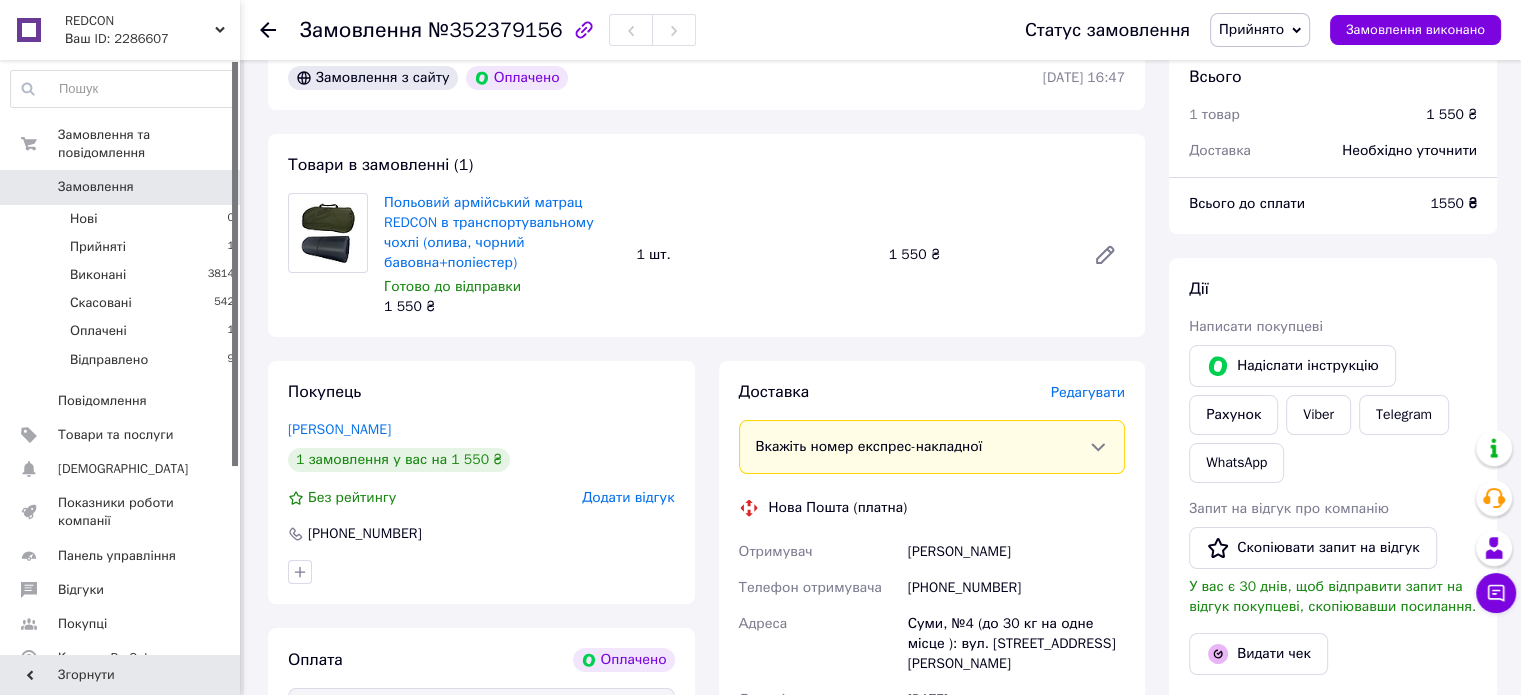 click on "Дії" at bounding box center [1333, 289] 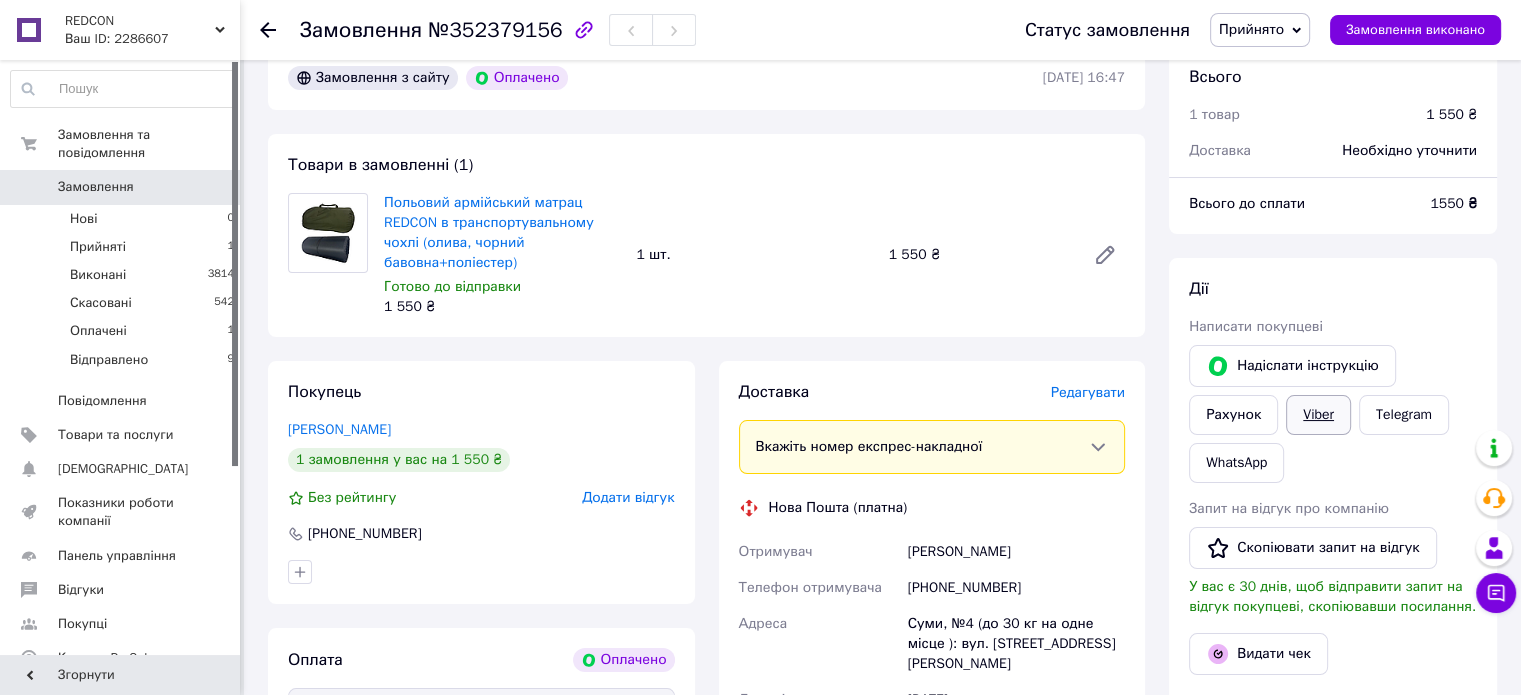 click on "Viber" at bounding box center [1318, 415] 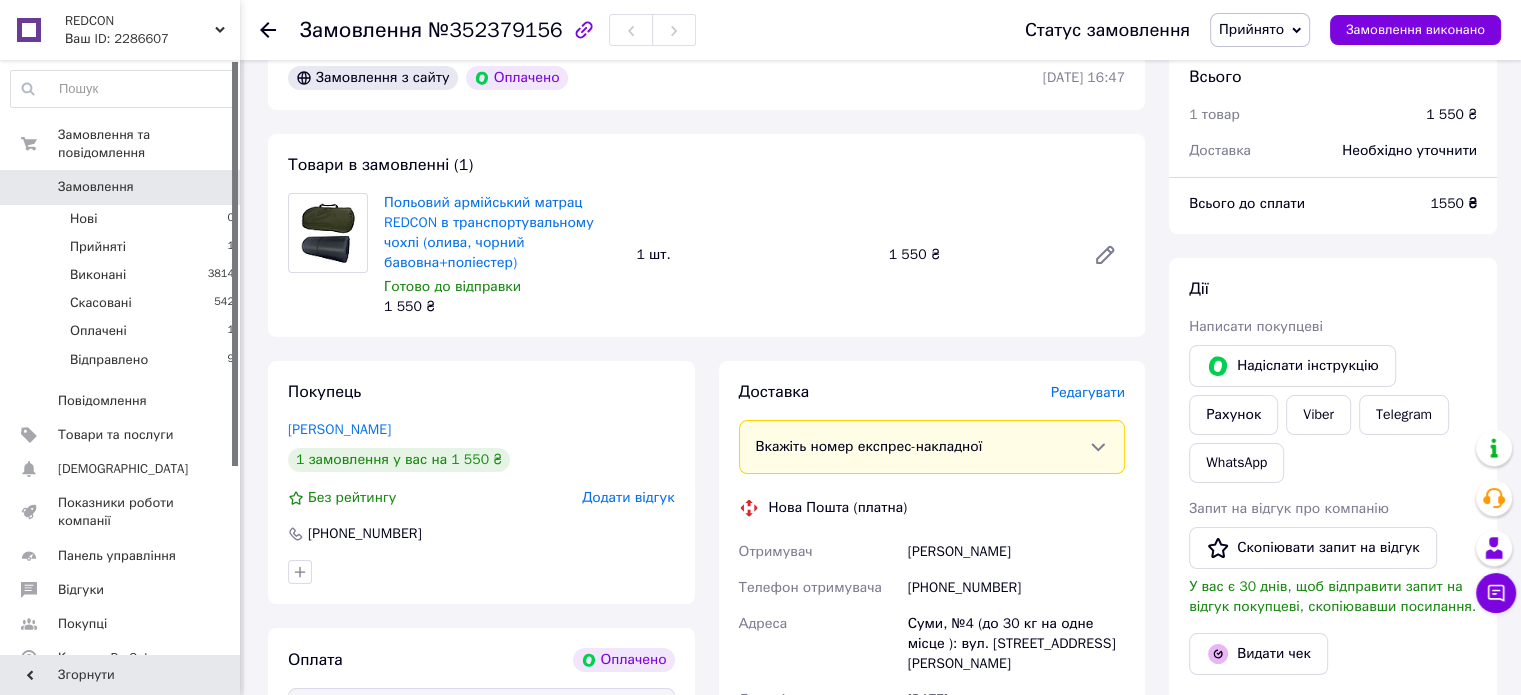 click 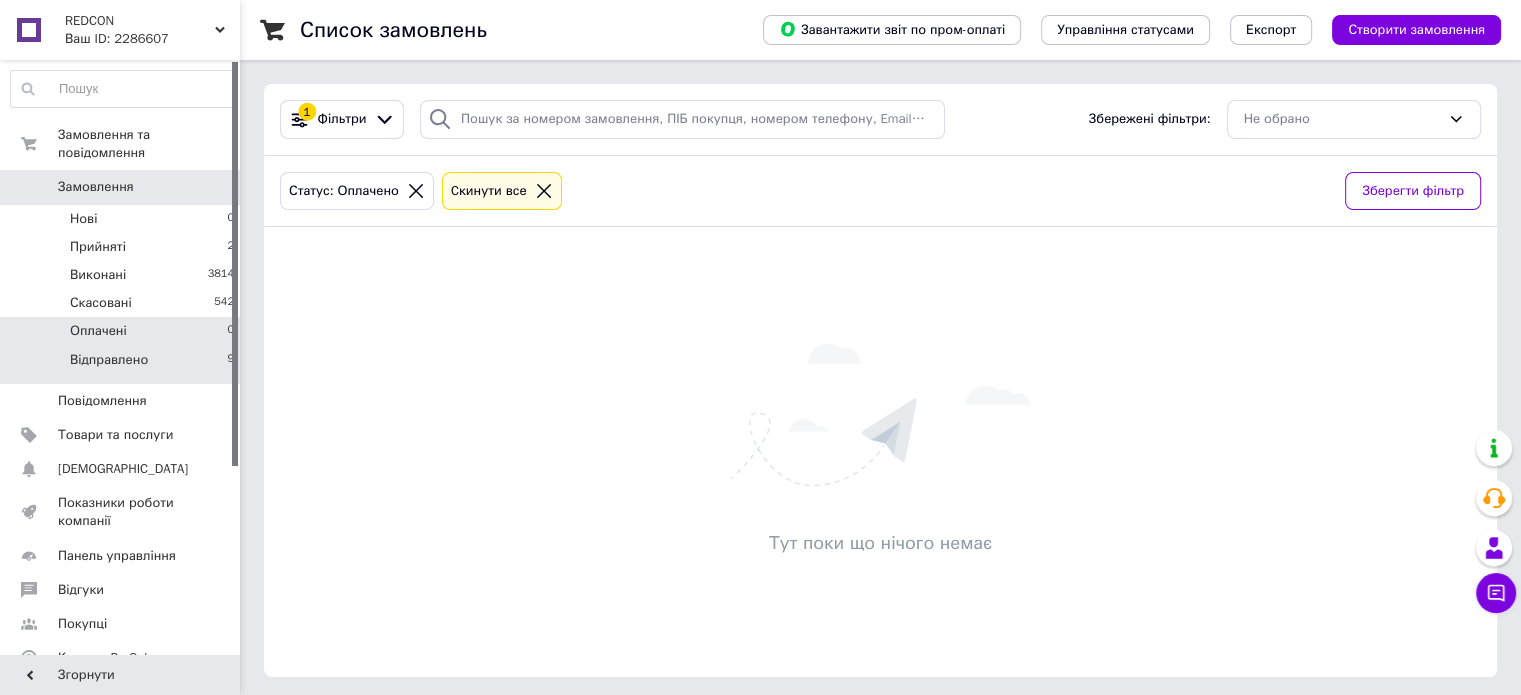 click on "Відправлено" at bounding box center [109, 360] 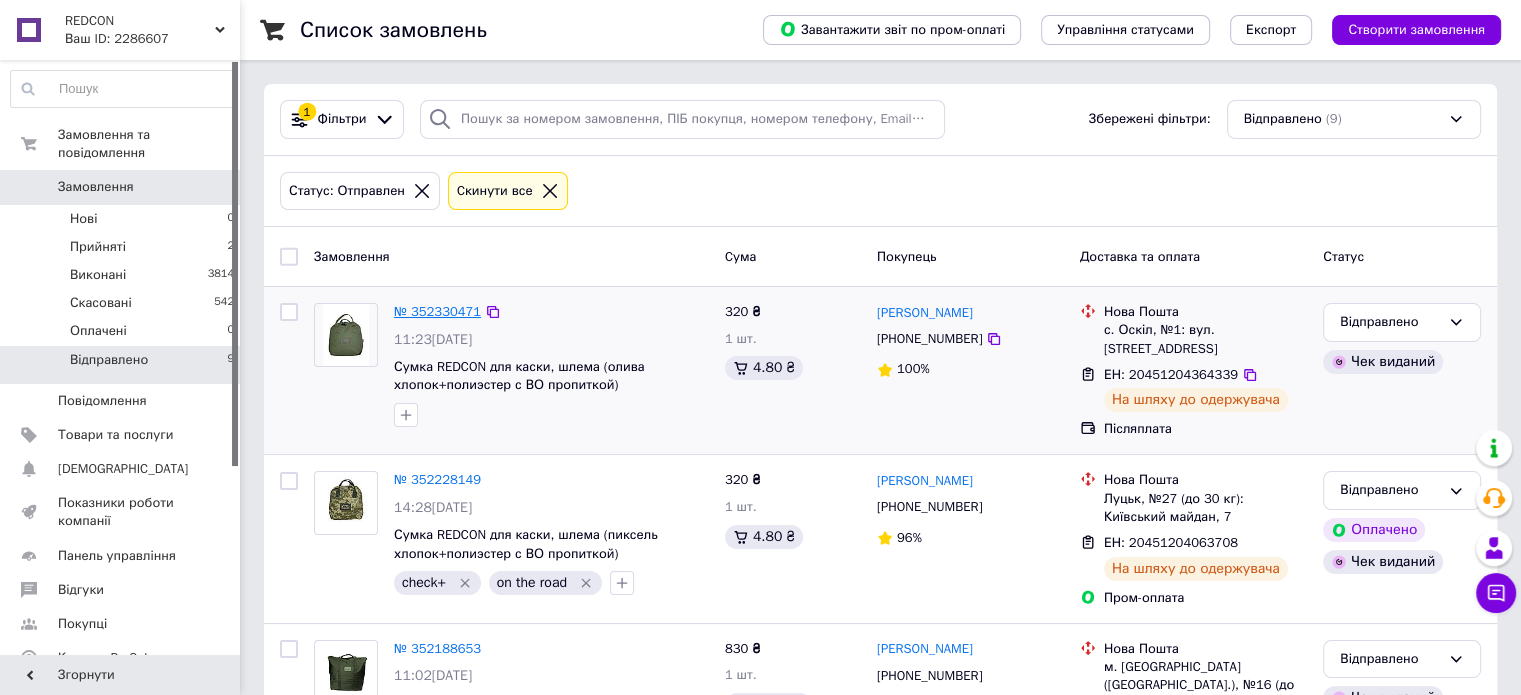 click on "№ 352330471" at bounding box center [437, 311] 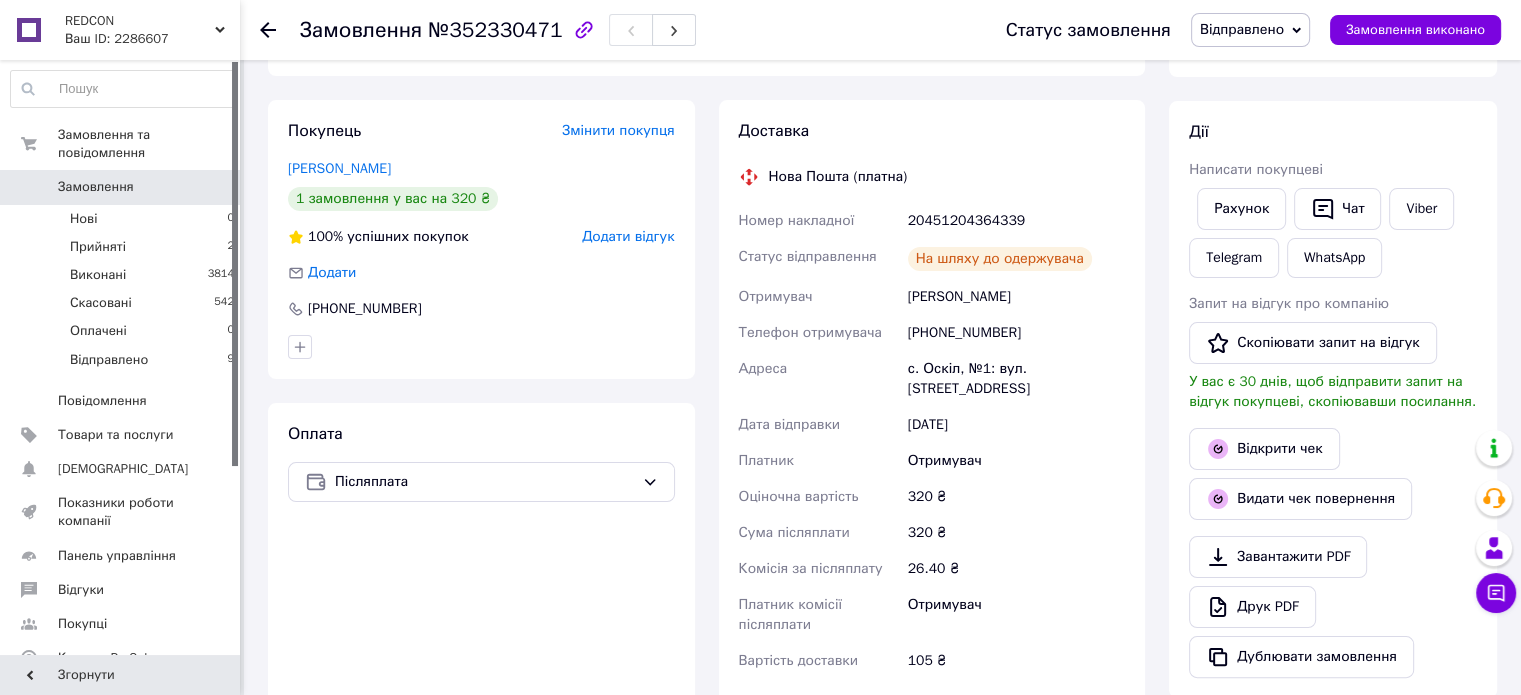 scroll, scrollTop: 300, scrollLeft: 0, axis: vertical 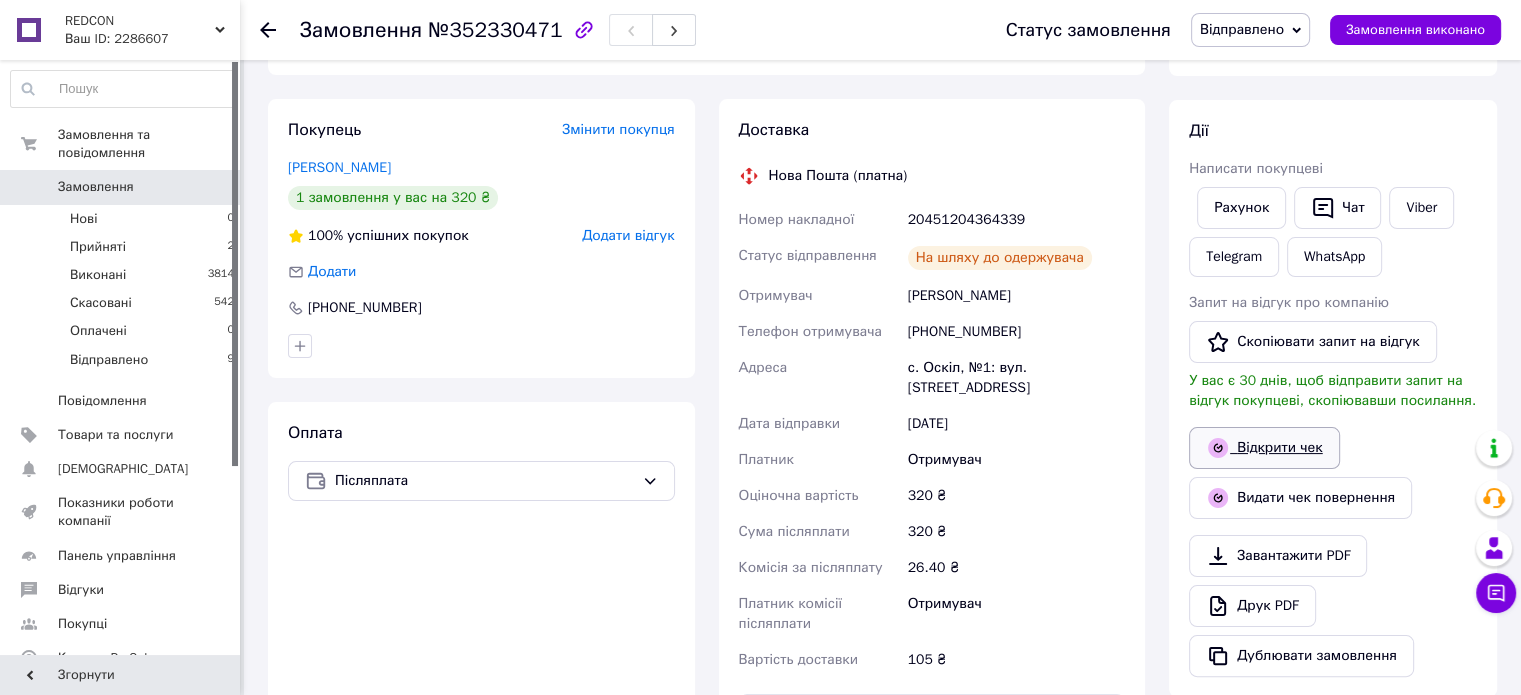click on "Відкрити чек" at bounding box center (1264, 448) 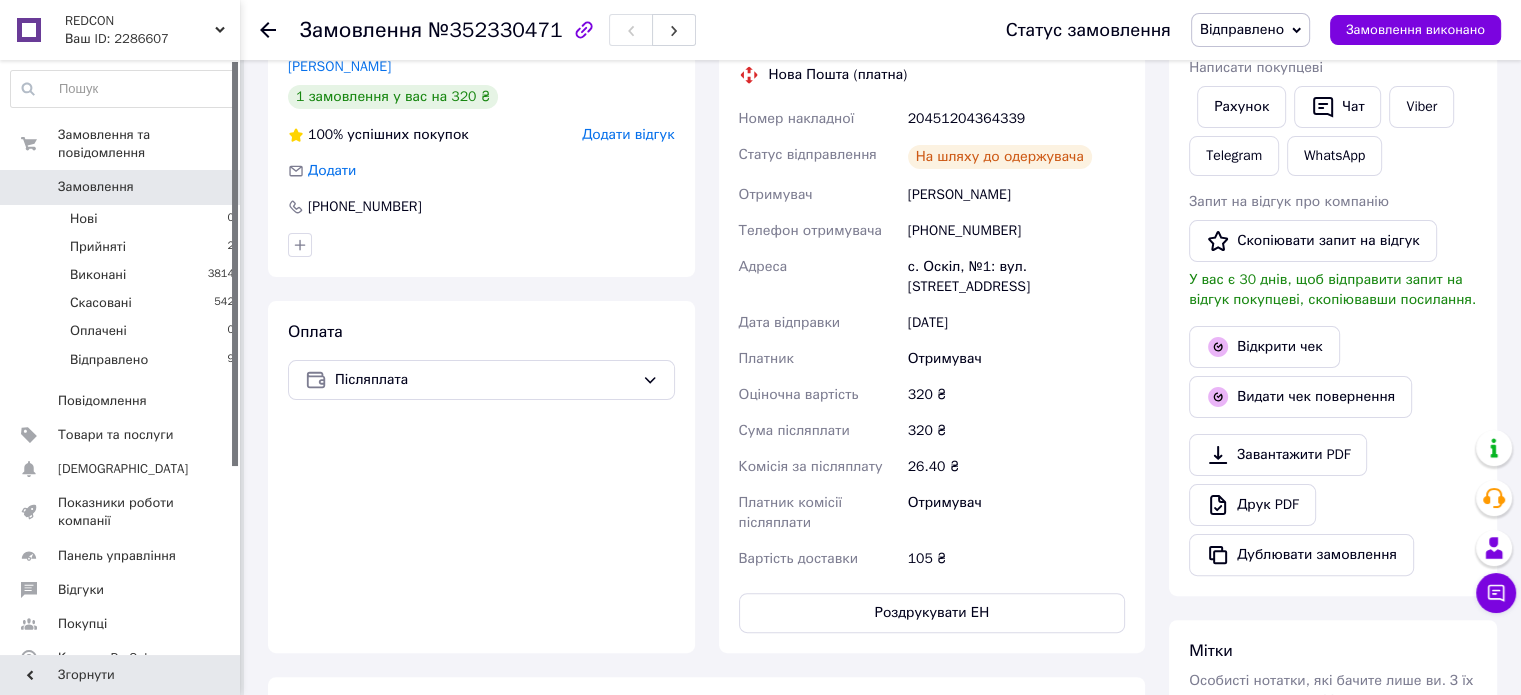 scroll, scrollTop: 700, scrollLeft: 0, axis: vertical 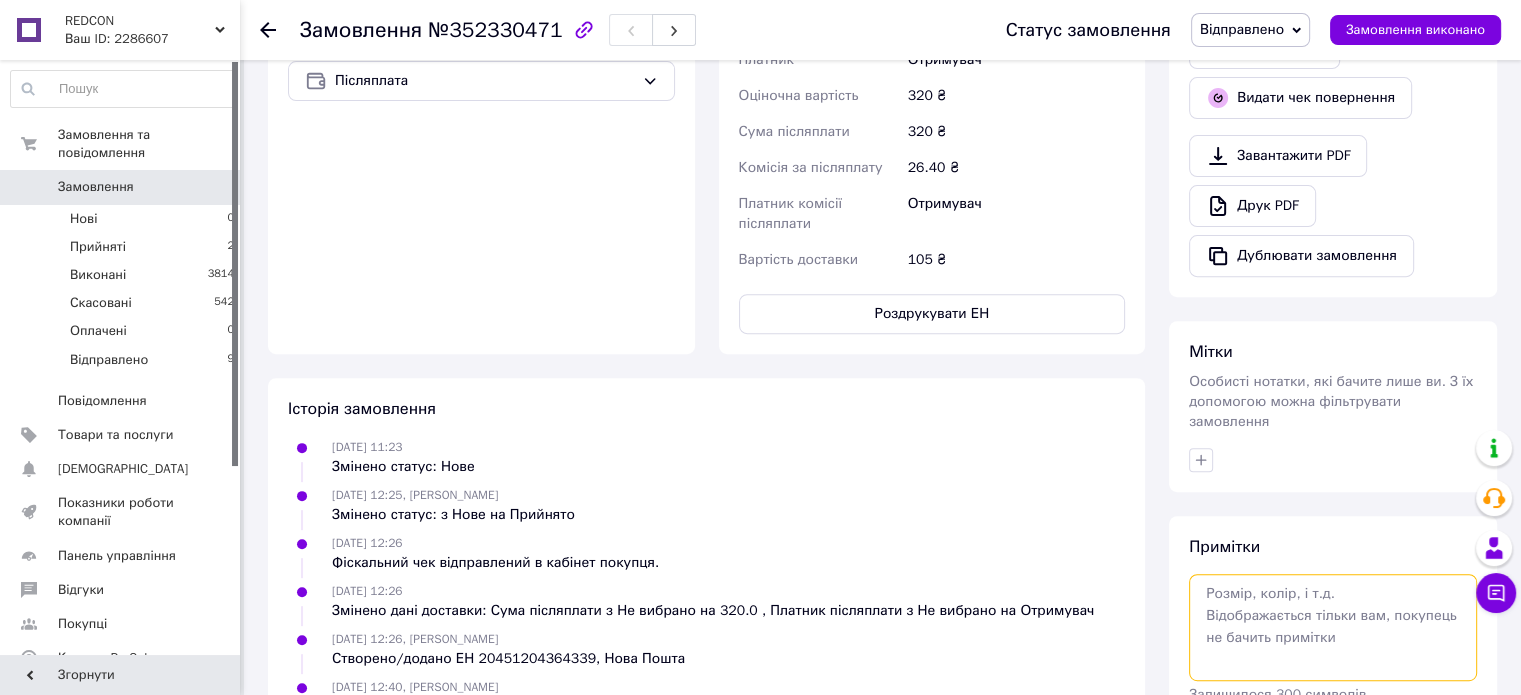 paste on "До сплати	320.00 грн.
ЧЕК № E5UvkdNepL8
[DATE] [DATE]" 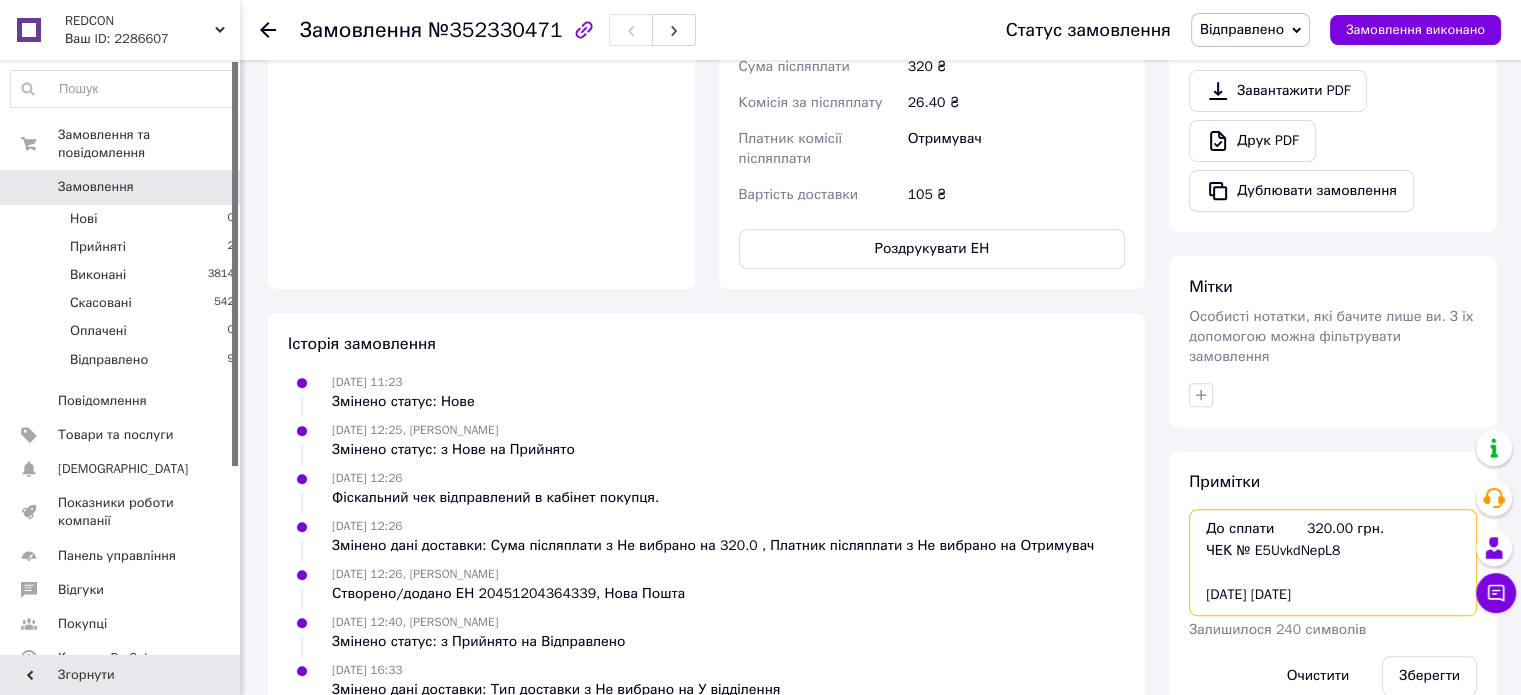 scroll, scrollTop: 796, scrollLeft: 0, axis: vertical 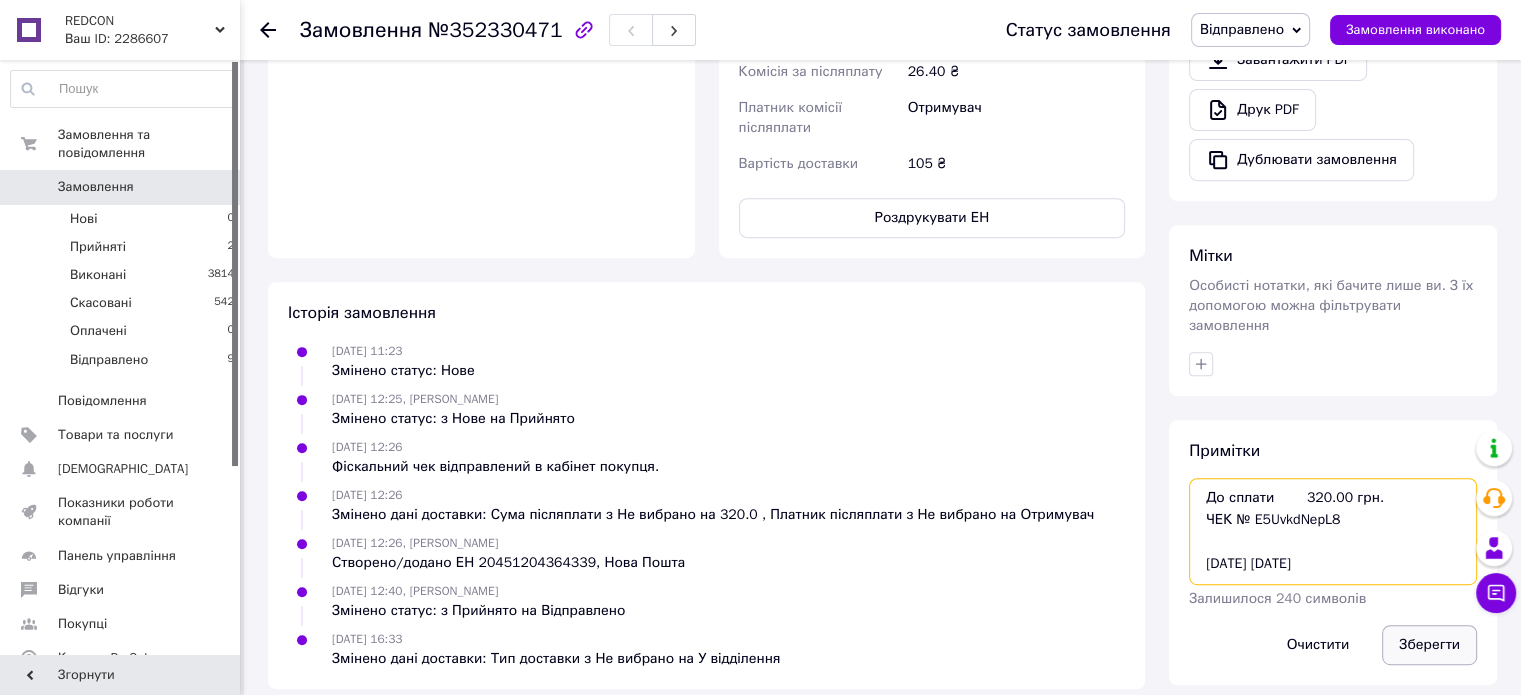 type on "До сплати	320.00 грн.
ЧЕК № E5UvkdNepL8
[DATE] [DATE]" 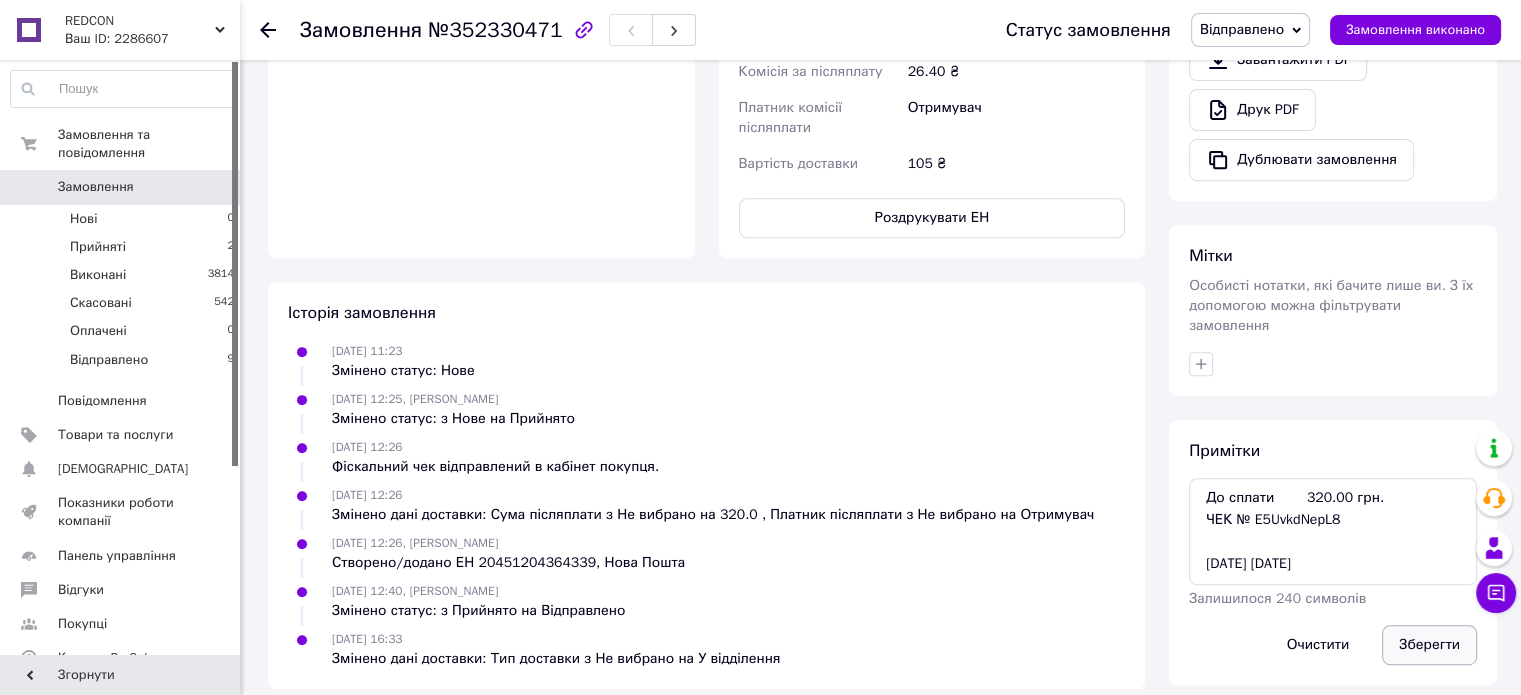 click on "Зберегти" at bounding box center (1429, 645) 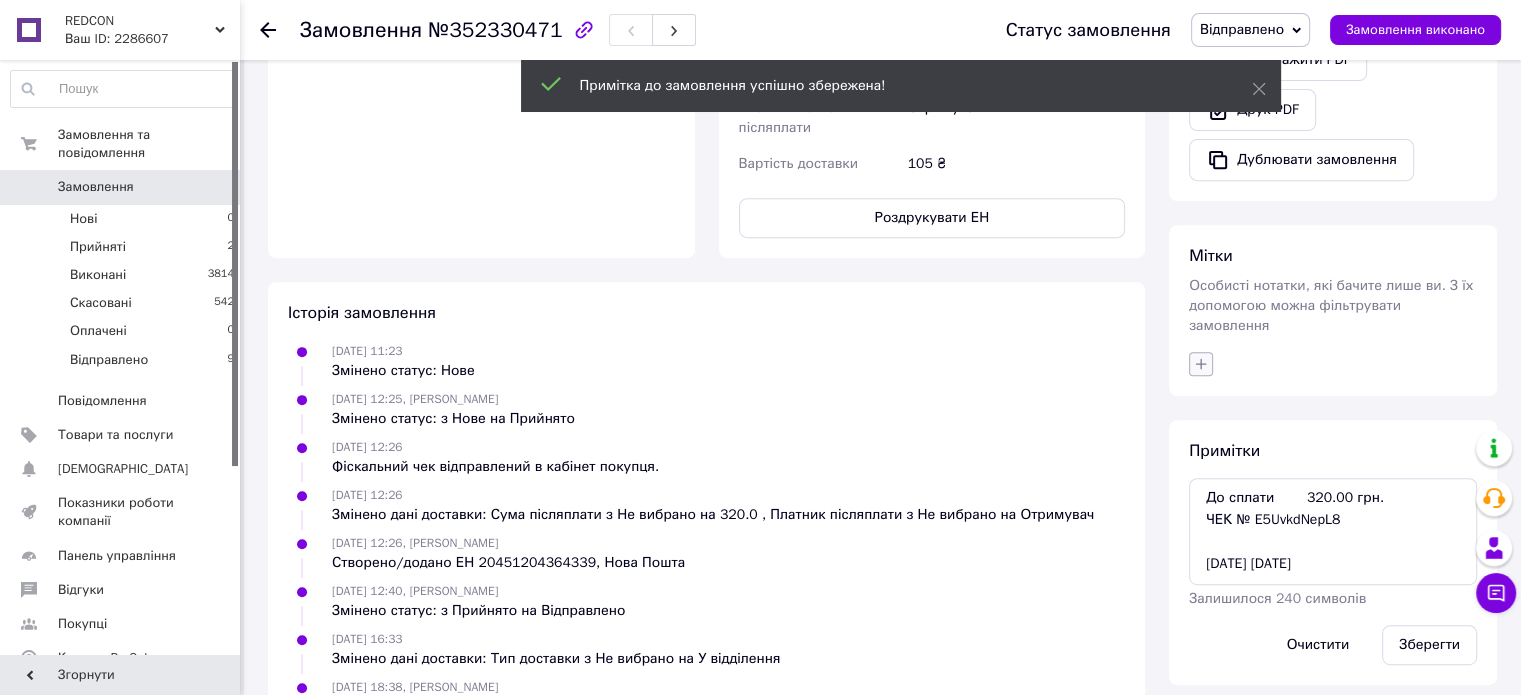 click 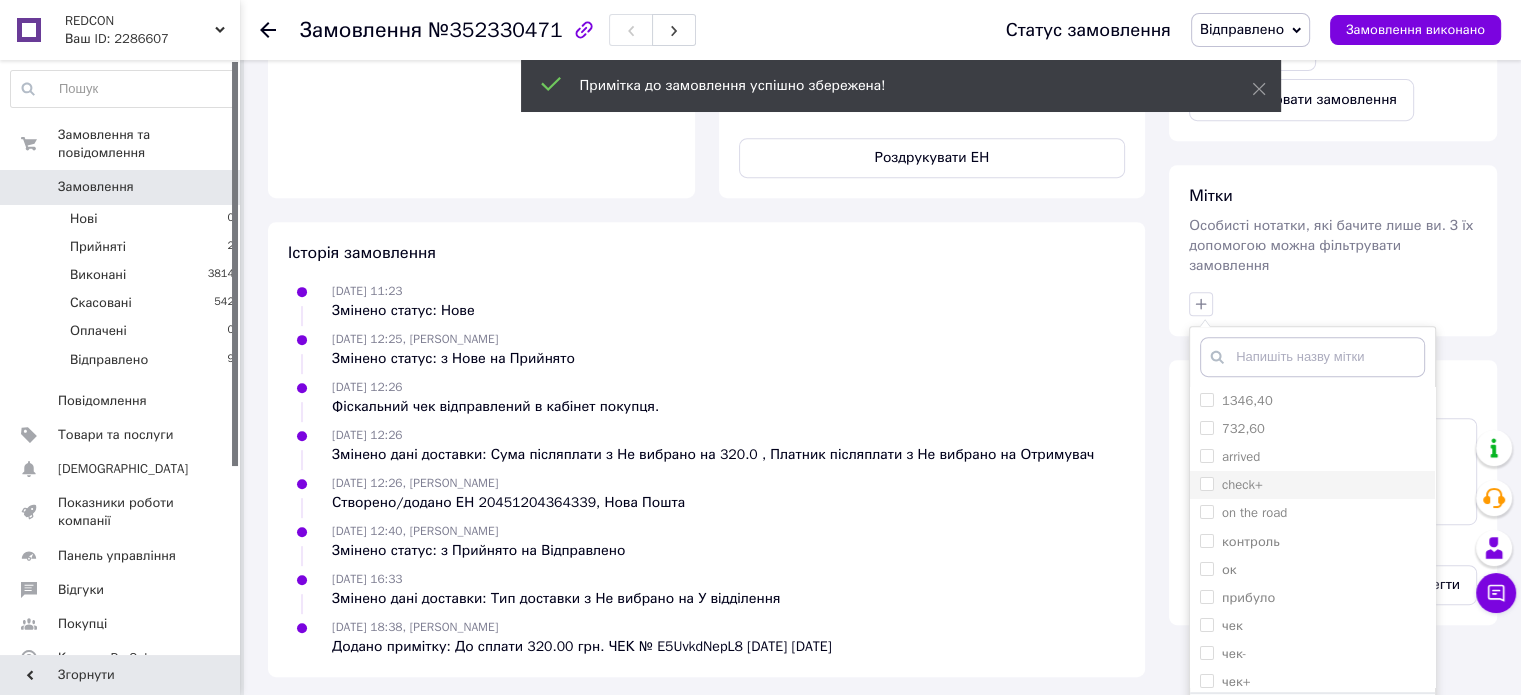 scroll, scrollTop: 889, scrollLeft: 0, axis: vertical 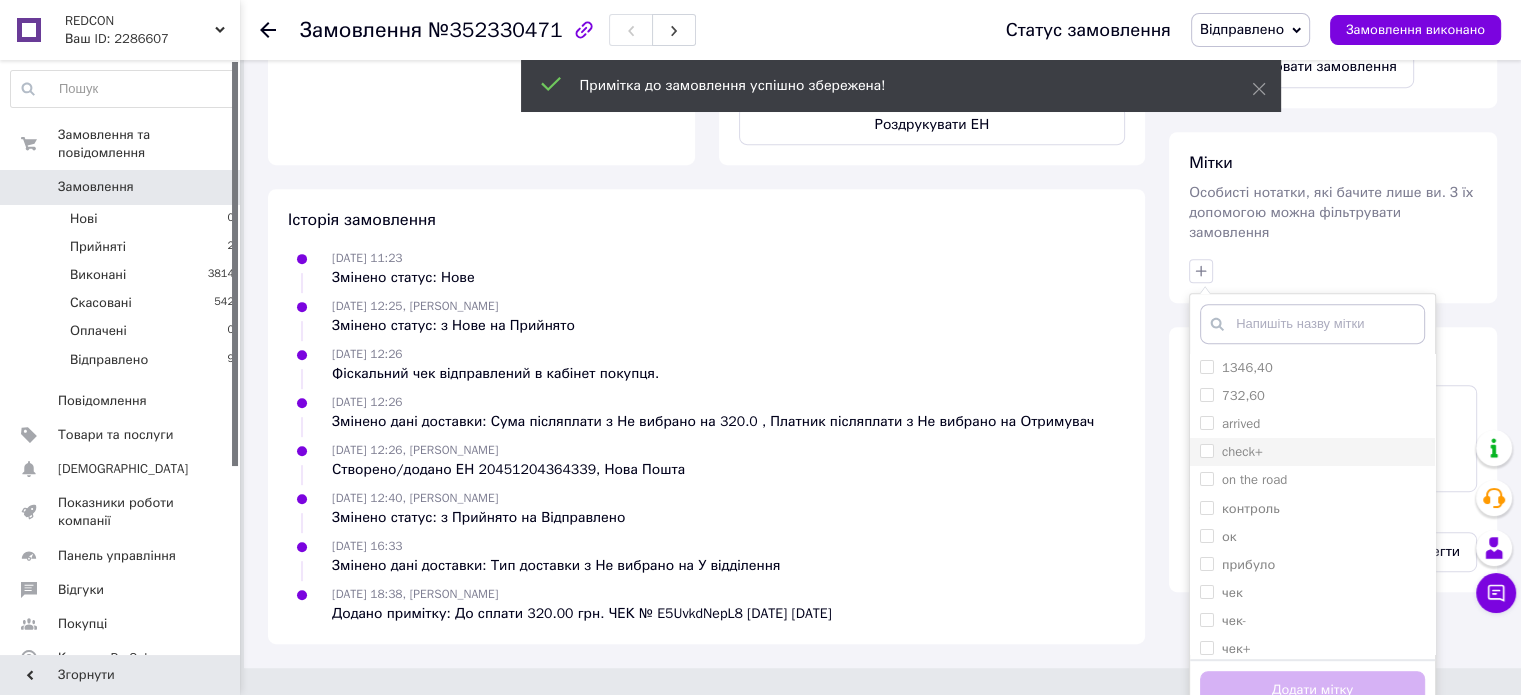 click on "check+" at bounding box center [1312, 452] 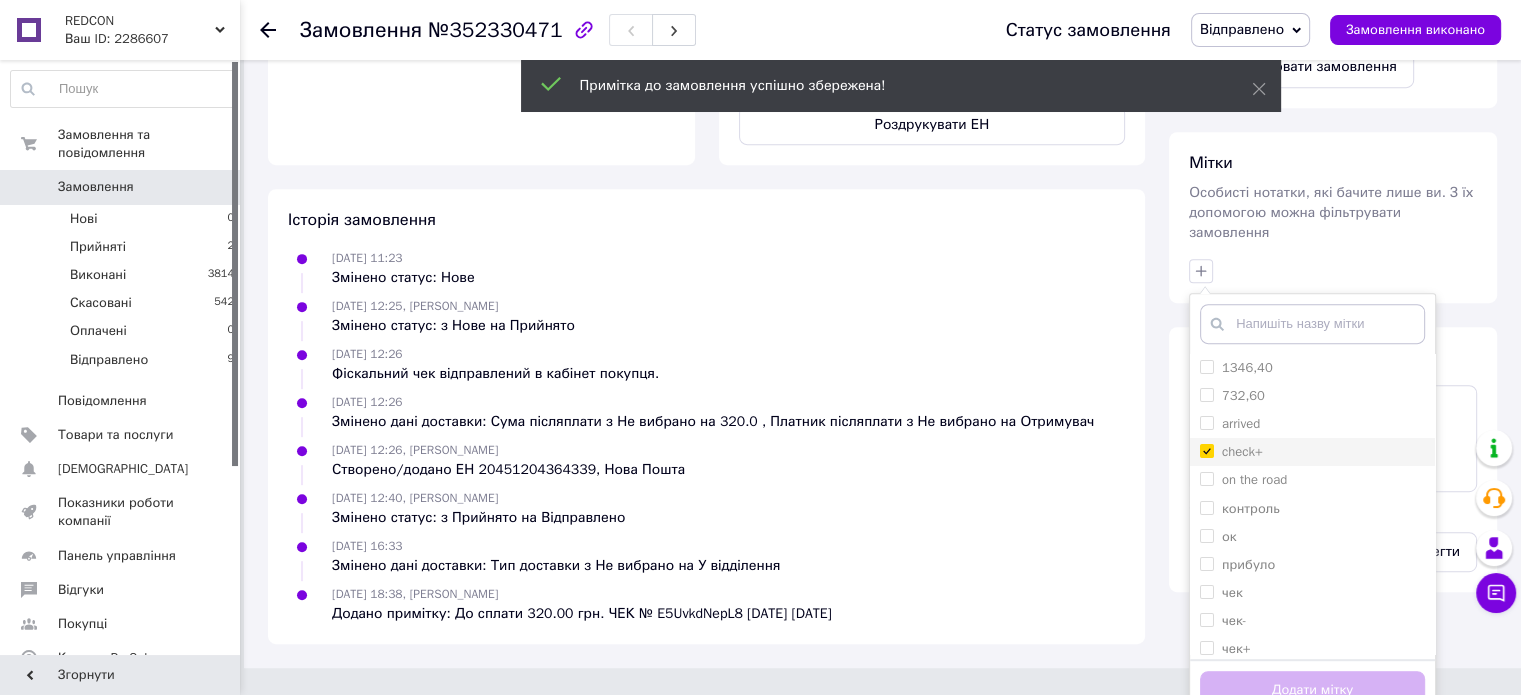 checkbox on "true" 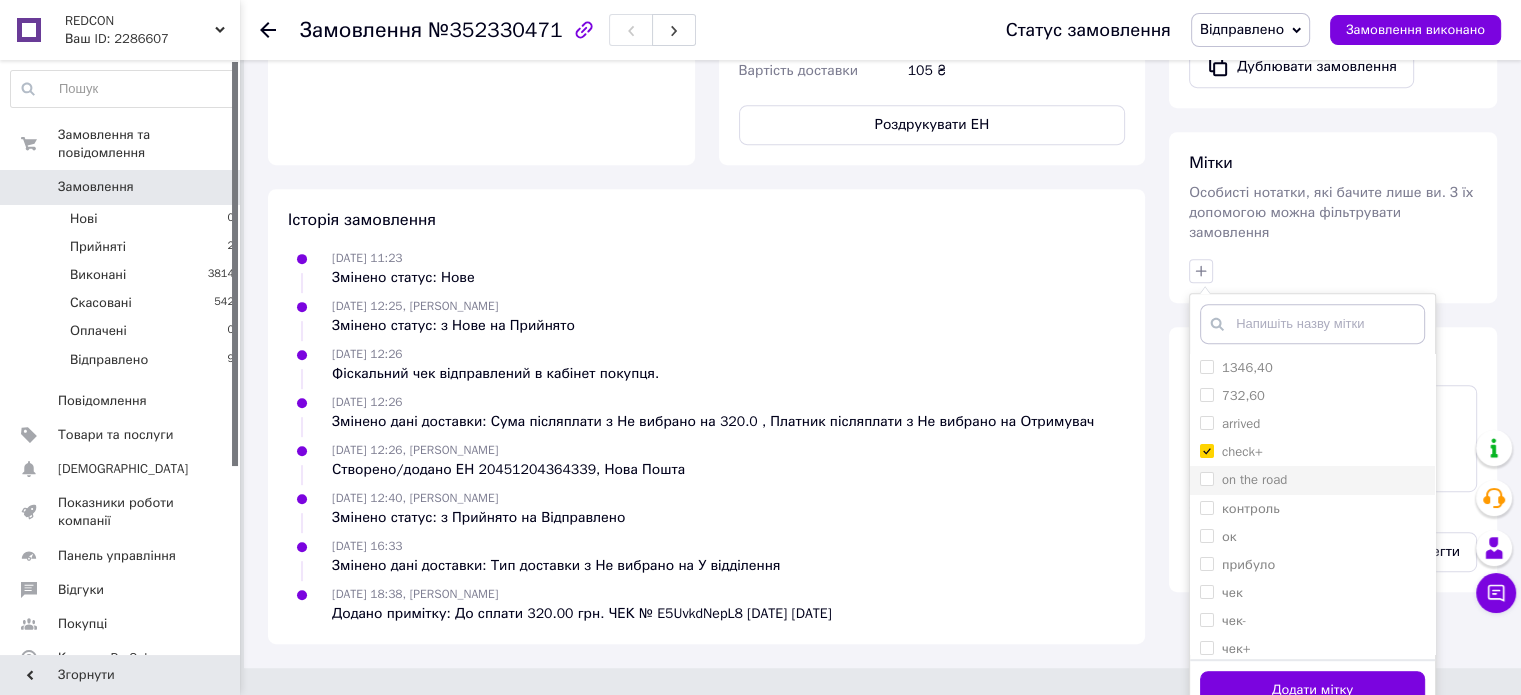 click on "on the road" at bounding box center (1312, 480) 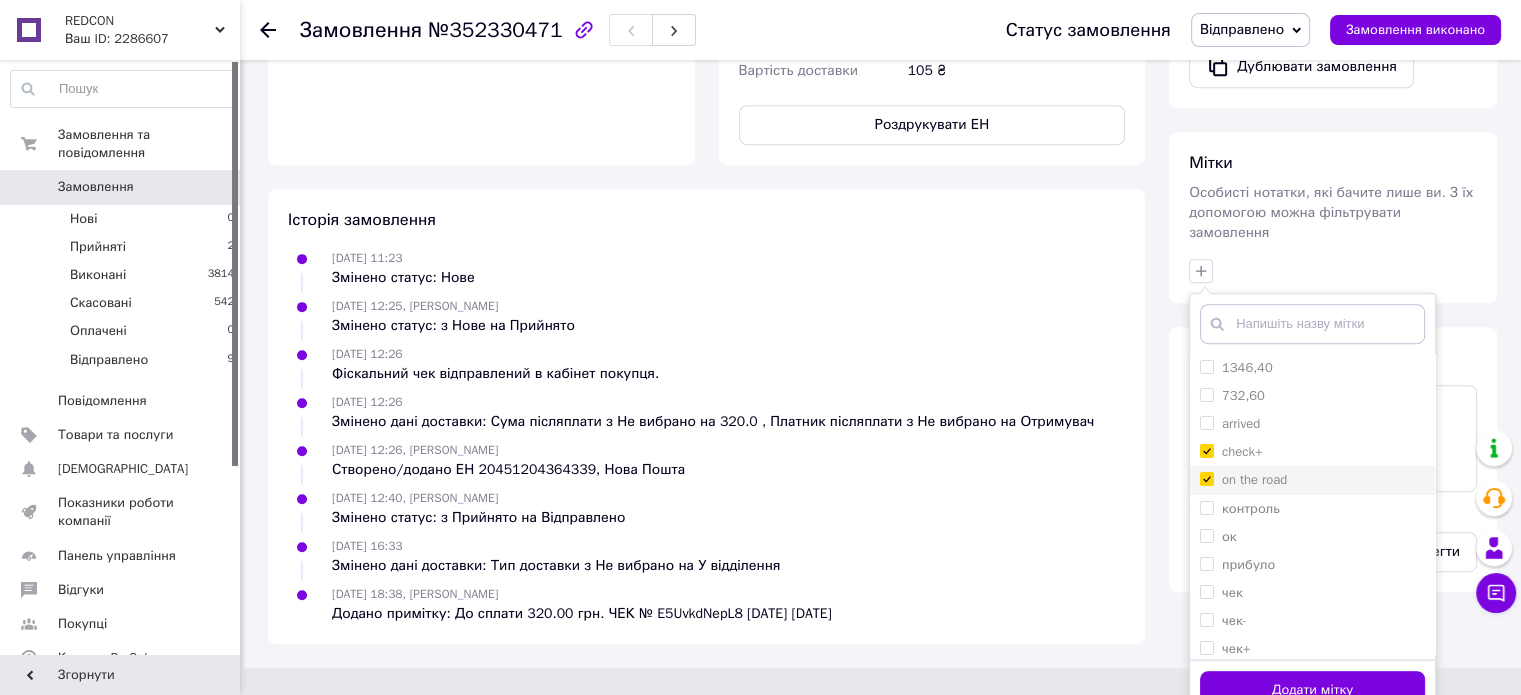 checkbox on "true" 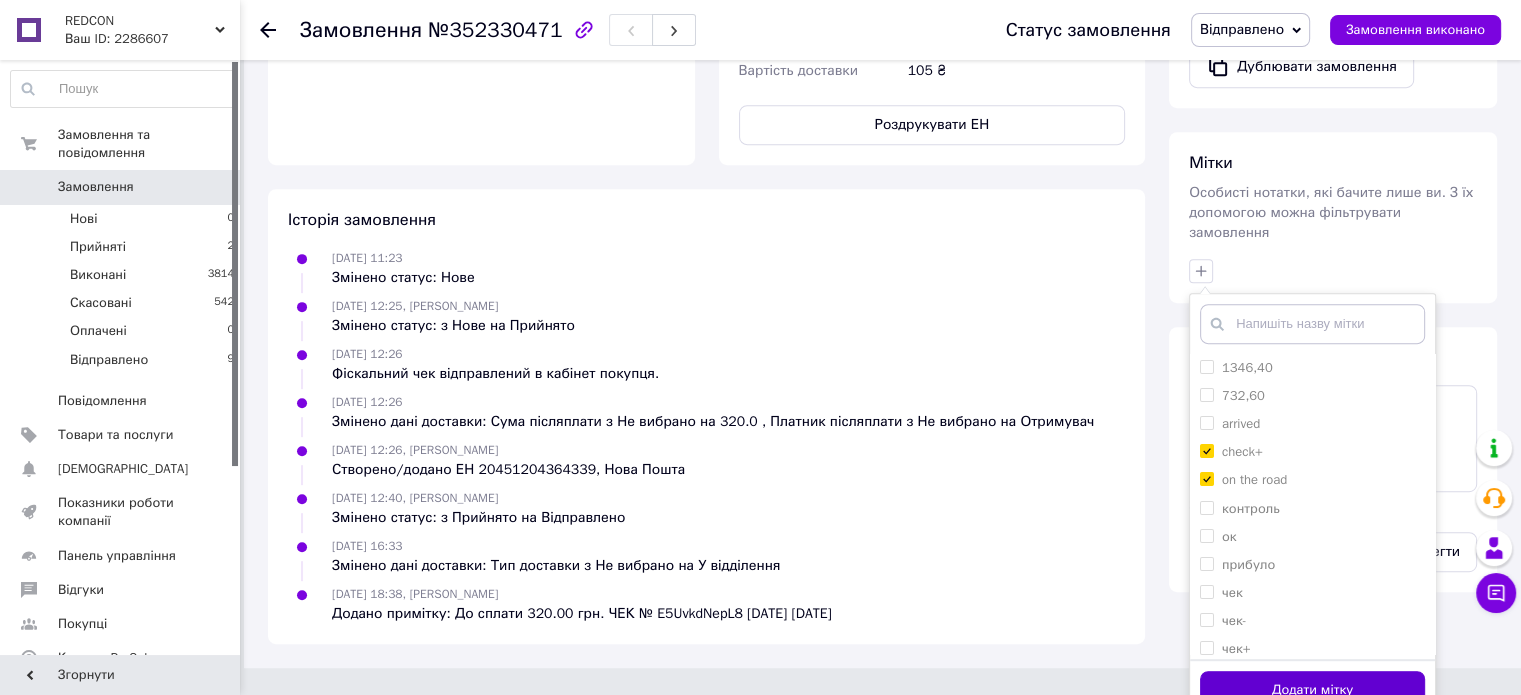click on "Додати мітку" at bounding box center [1312, 690] 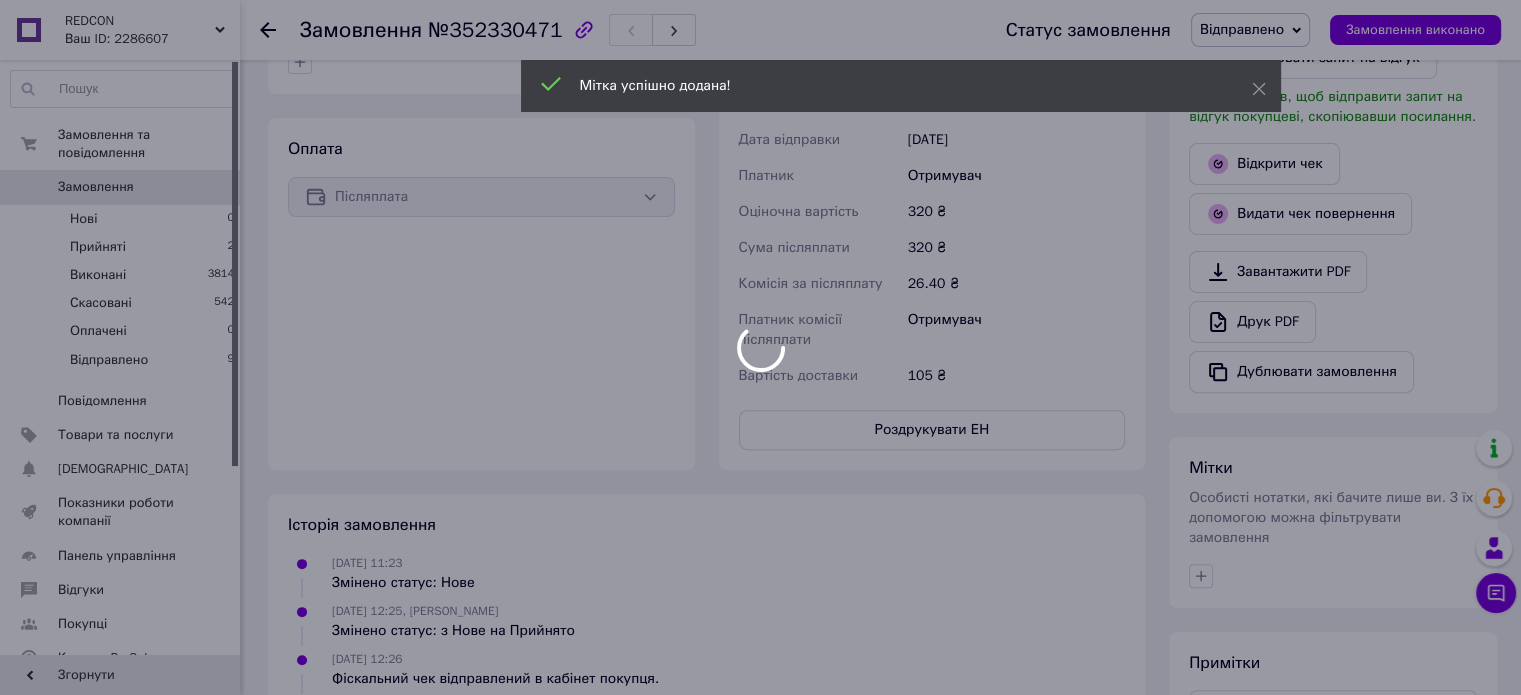 scroll, scrollTop: 344, scrollLeft: 0, axis: vertical 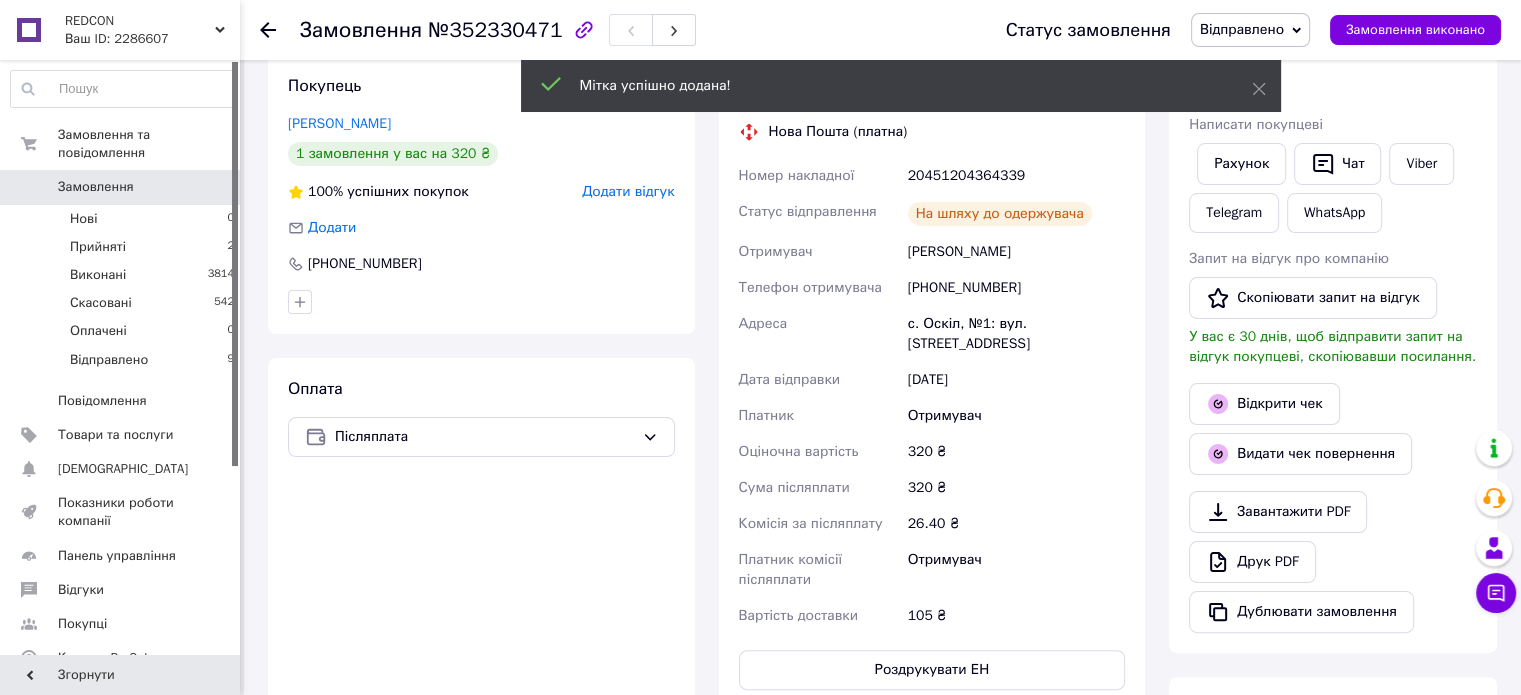 click 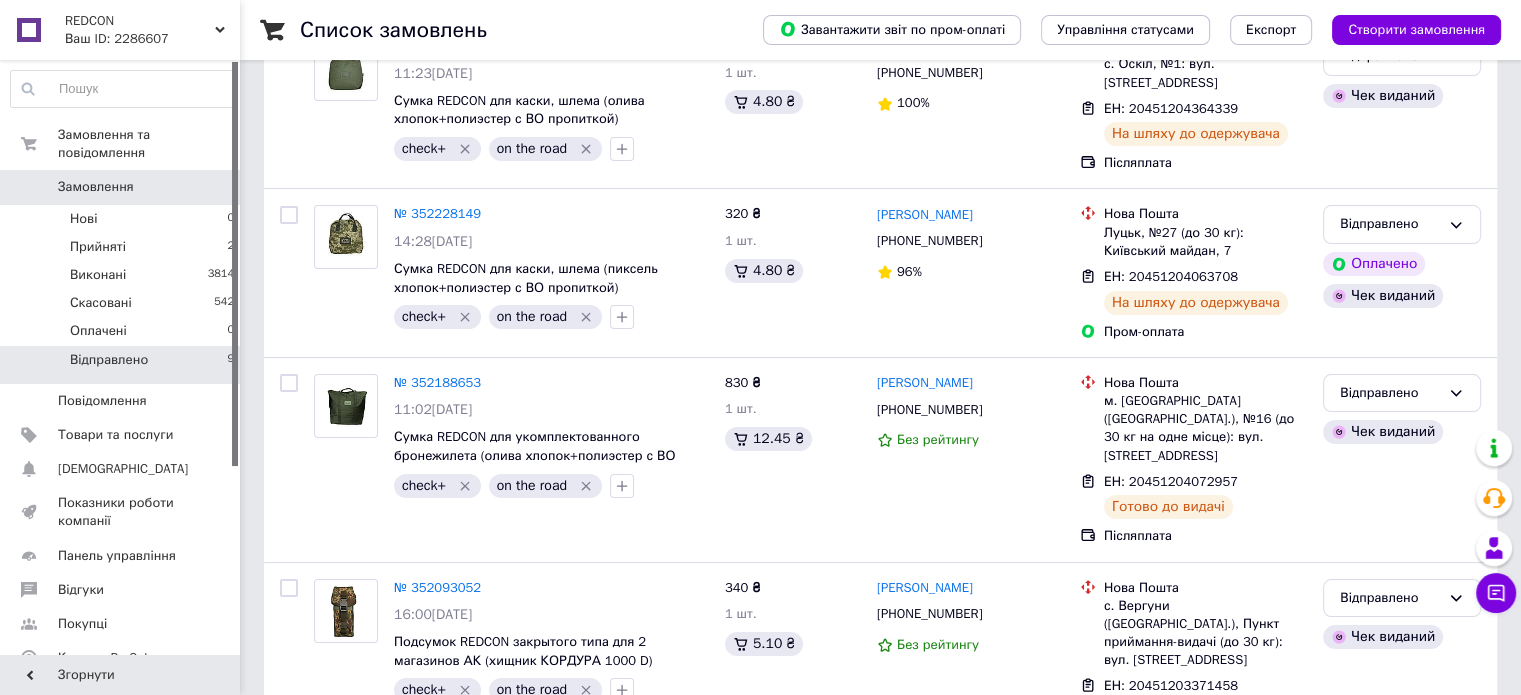 scroll, scrollTop: 300, scrollLeft: 0, axis: vertical 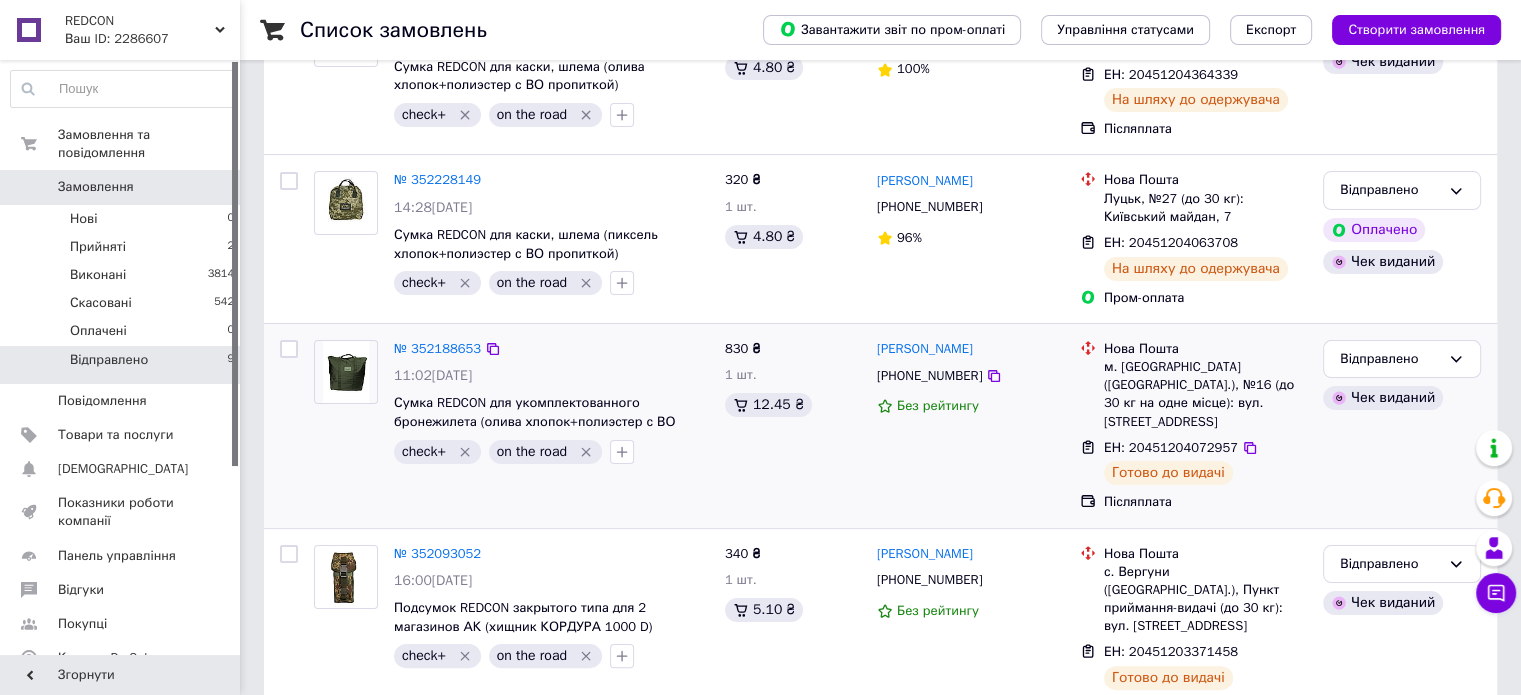click 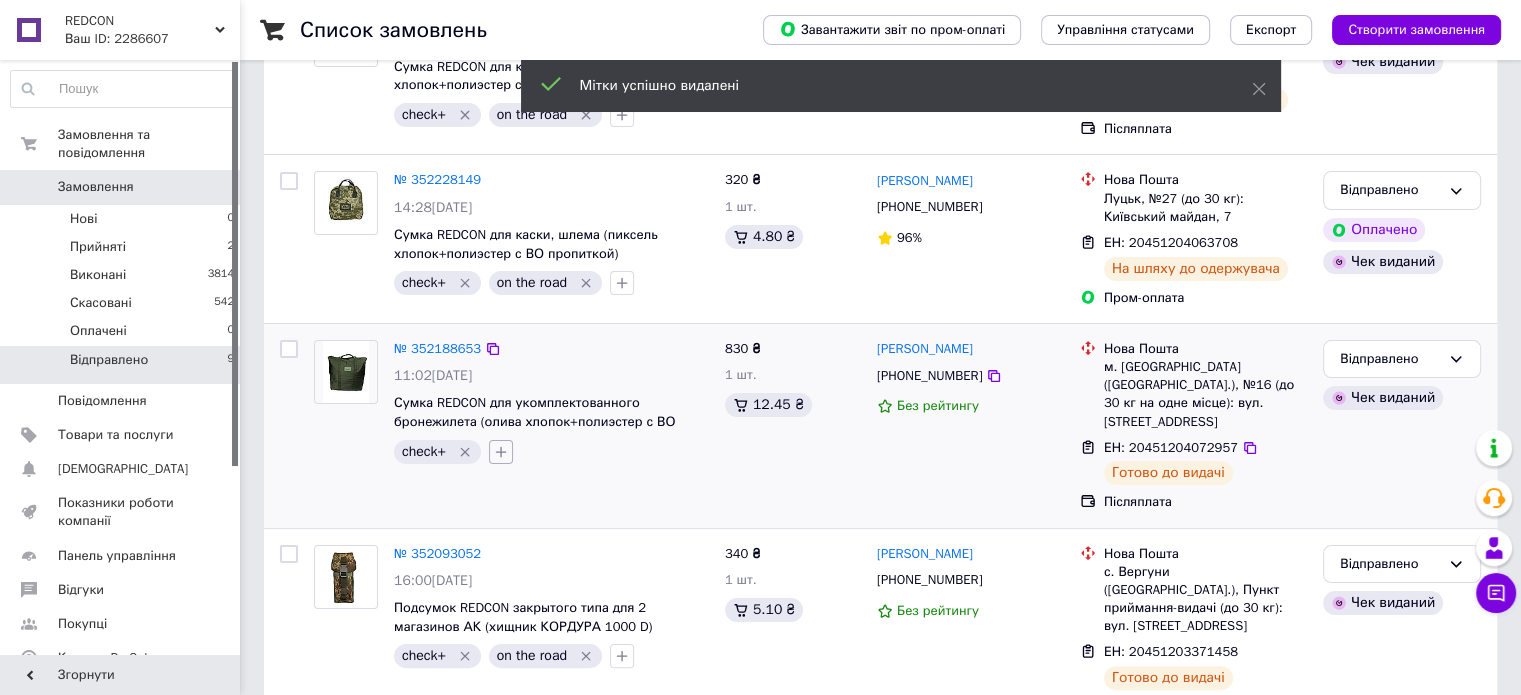 click 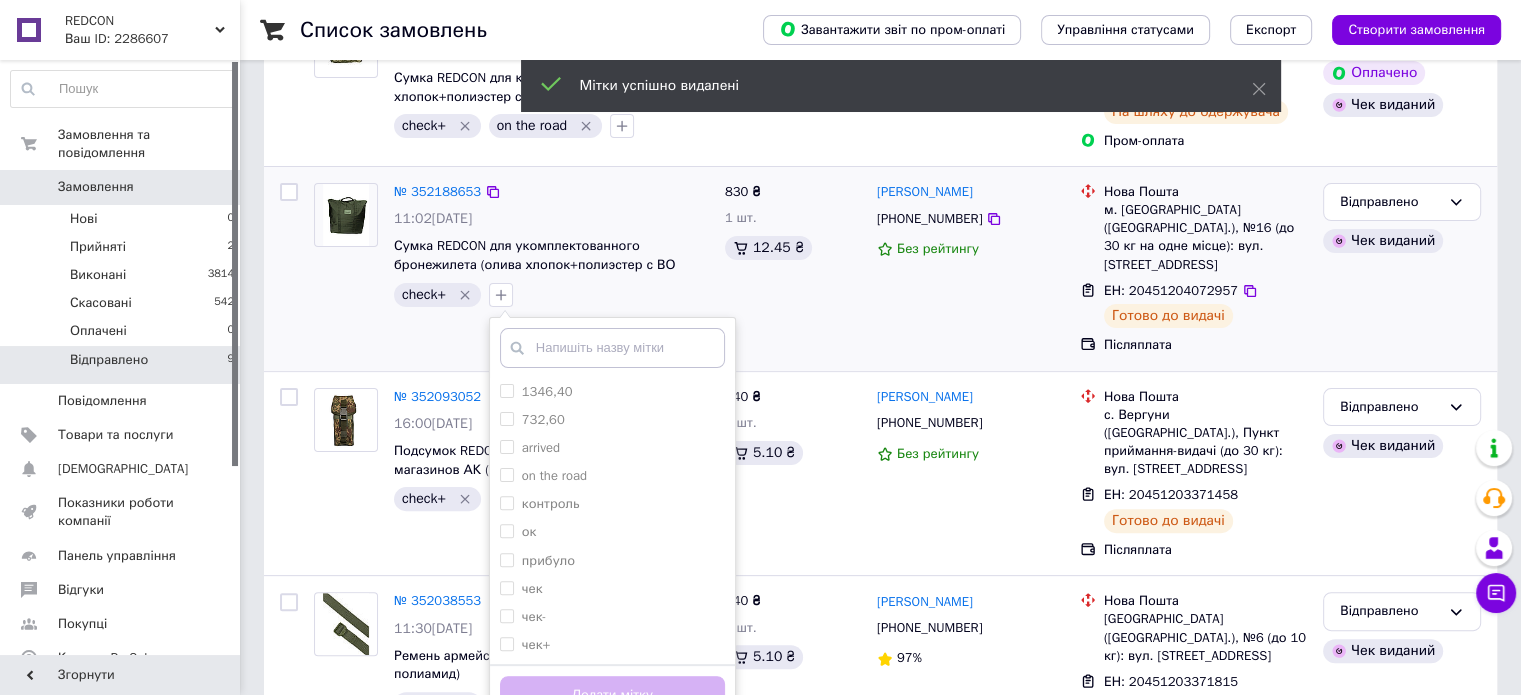 scroll, scrollTop: 500, scrollLeft: 0, axis: vertical 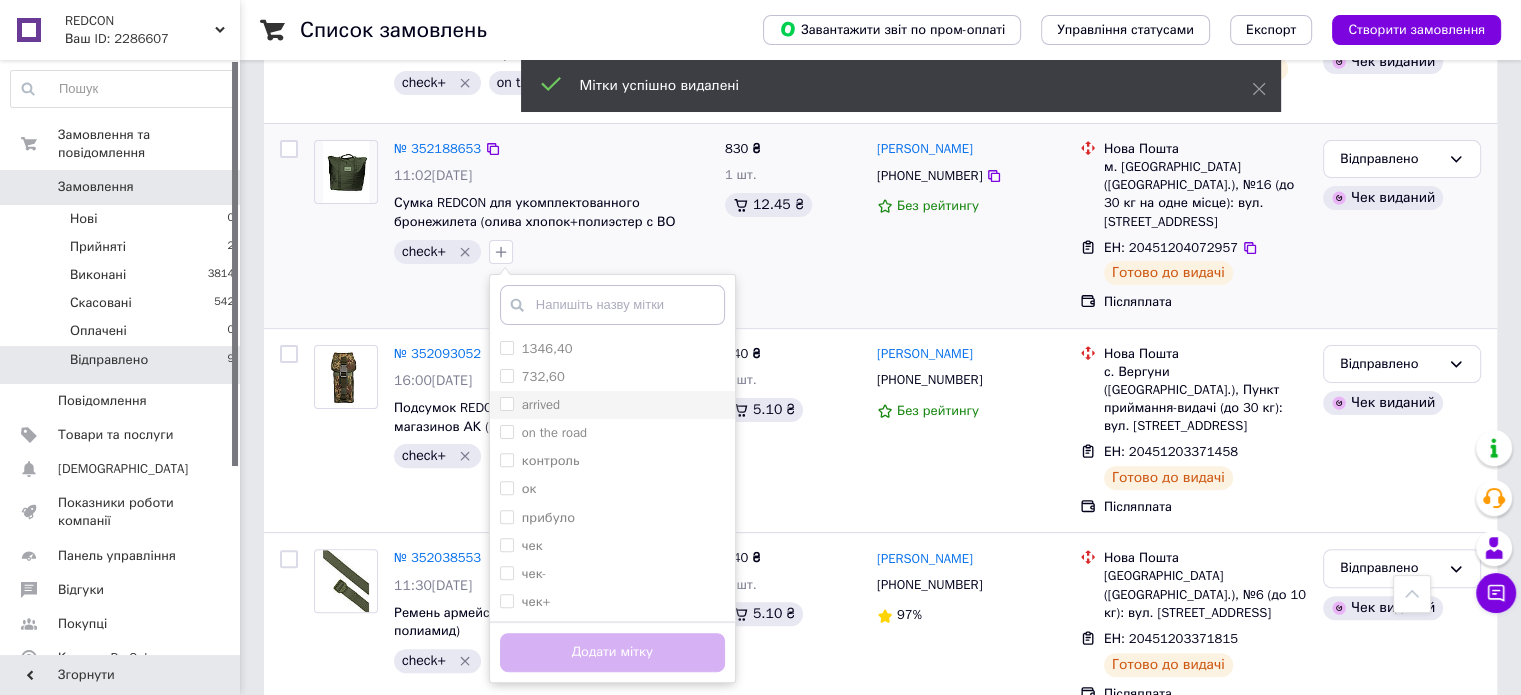 click on "arrived" at bounding box center (612, 405) 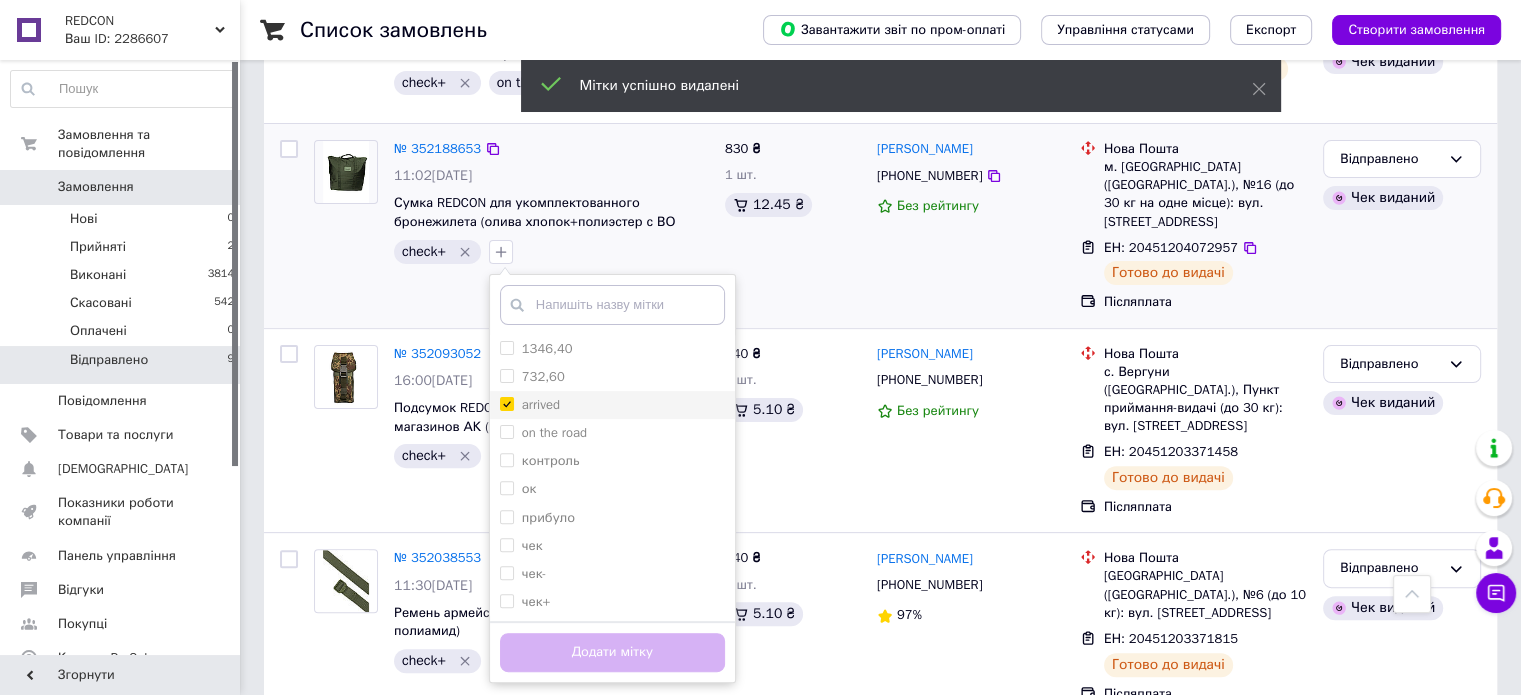 checkbox on "true" 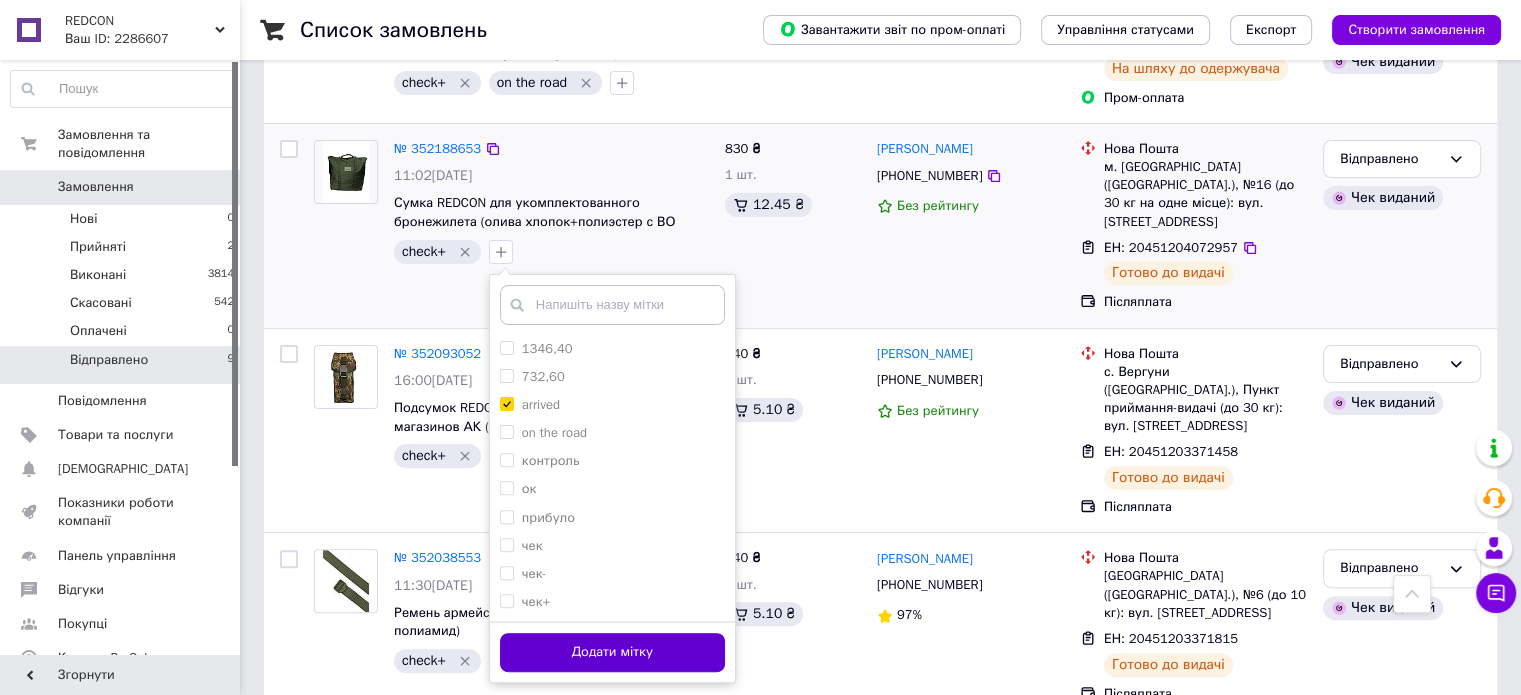click on "Додати мітку" at bounding box center (612, 652) 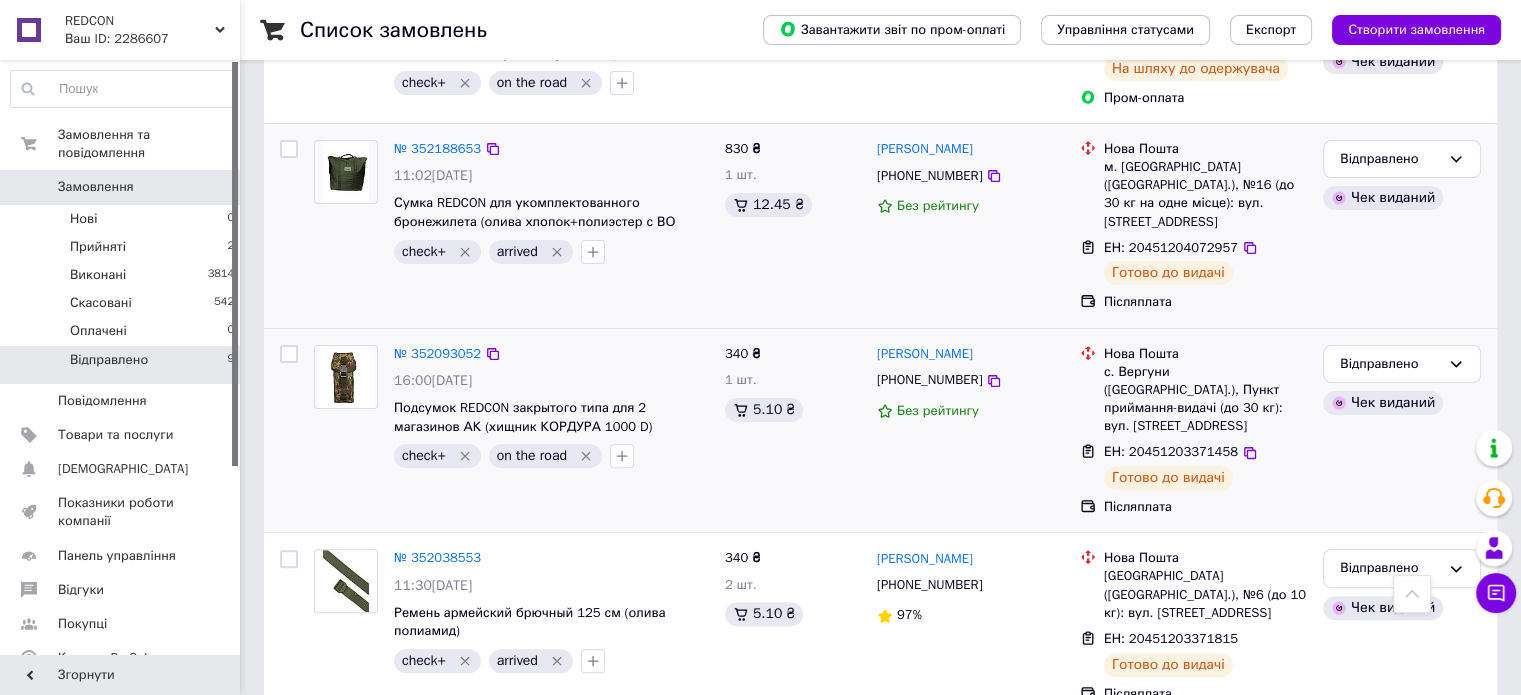 click 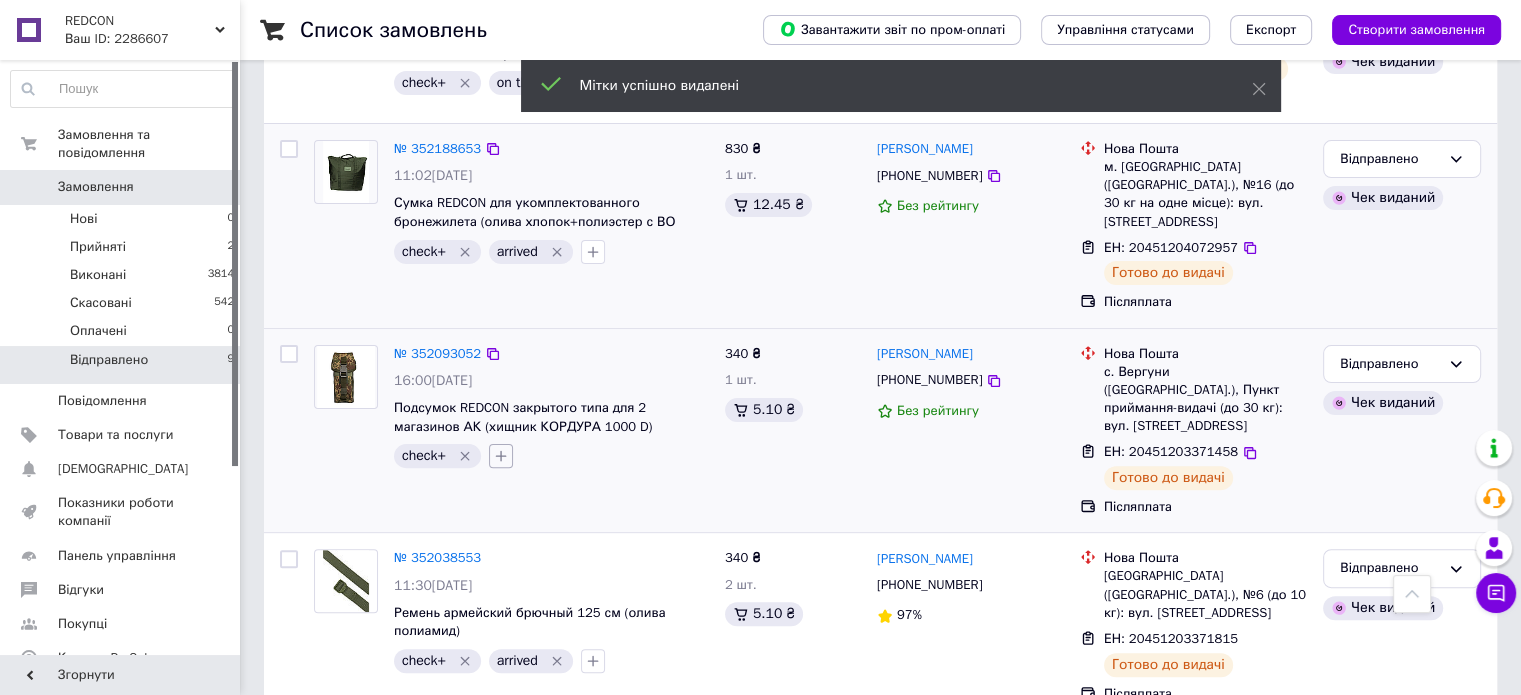 click 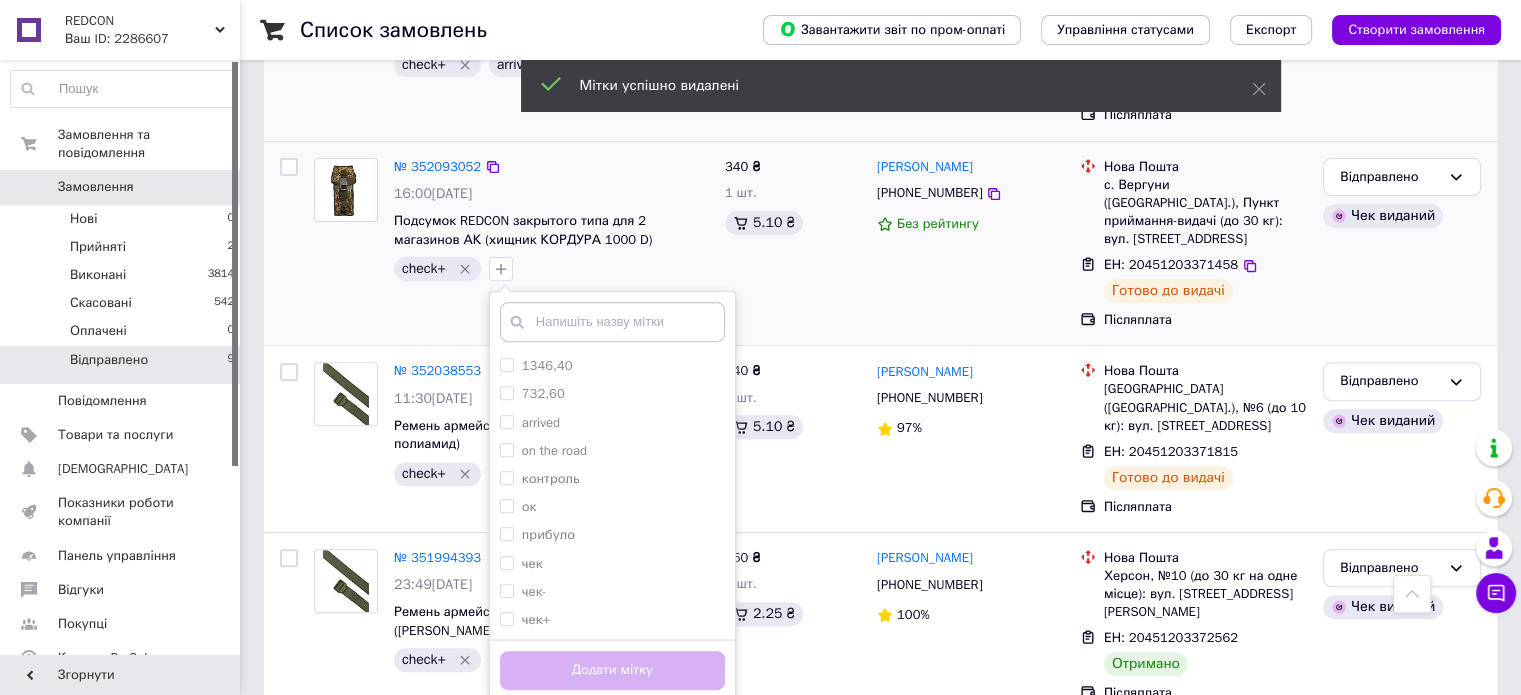 scroll, scrollTop: 700, scrollLeft: 0, axis: vertical 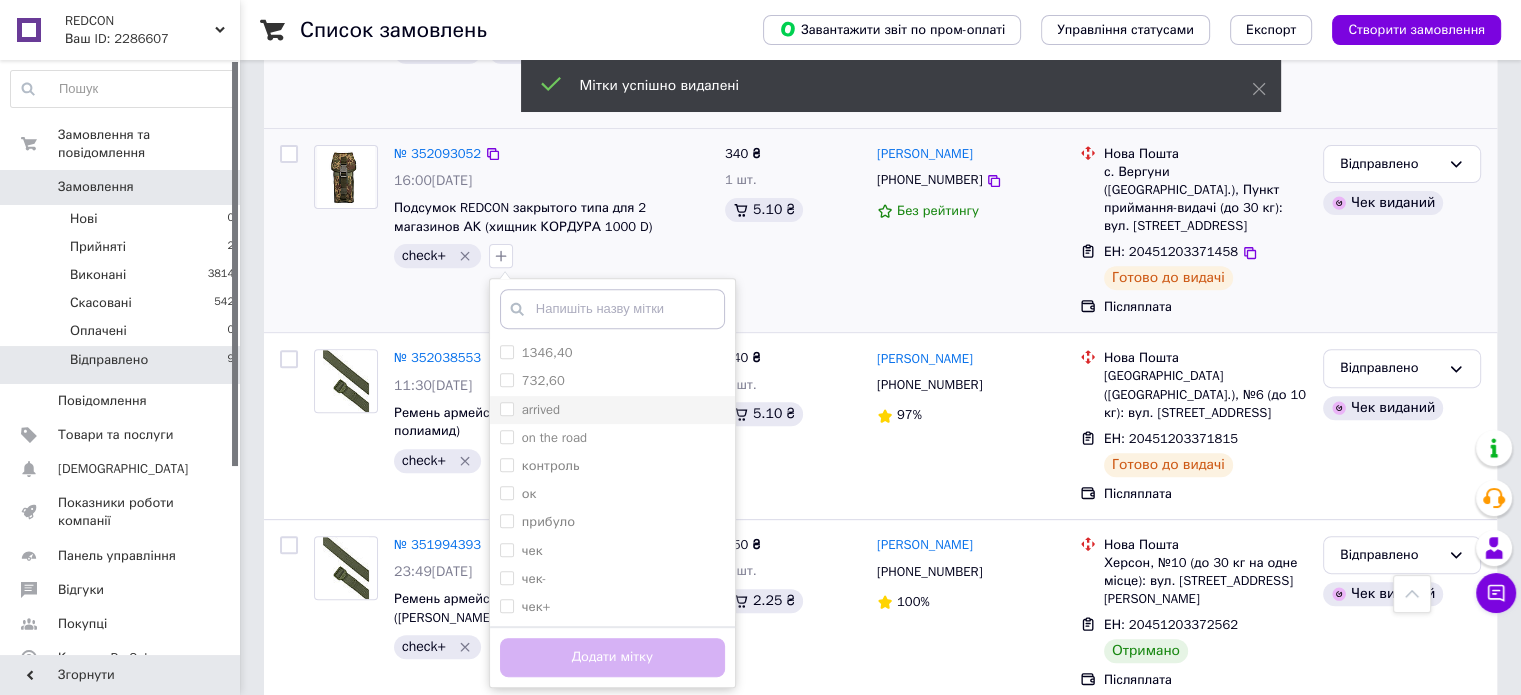 click on "arrived" at bounding box center [612, 410] 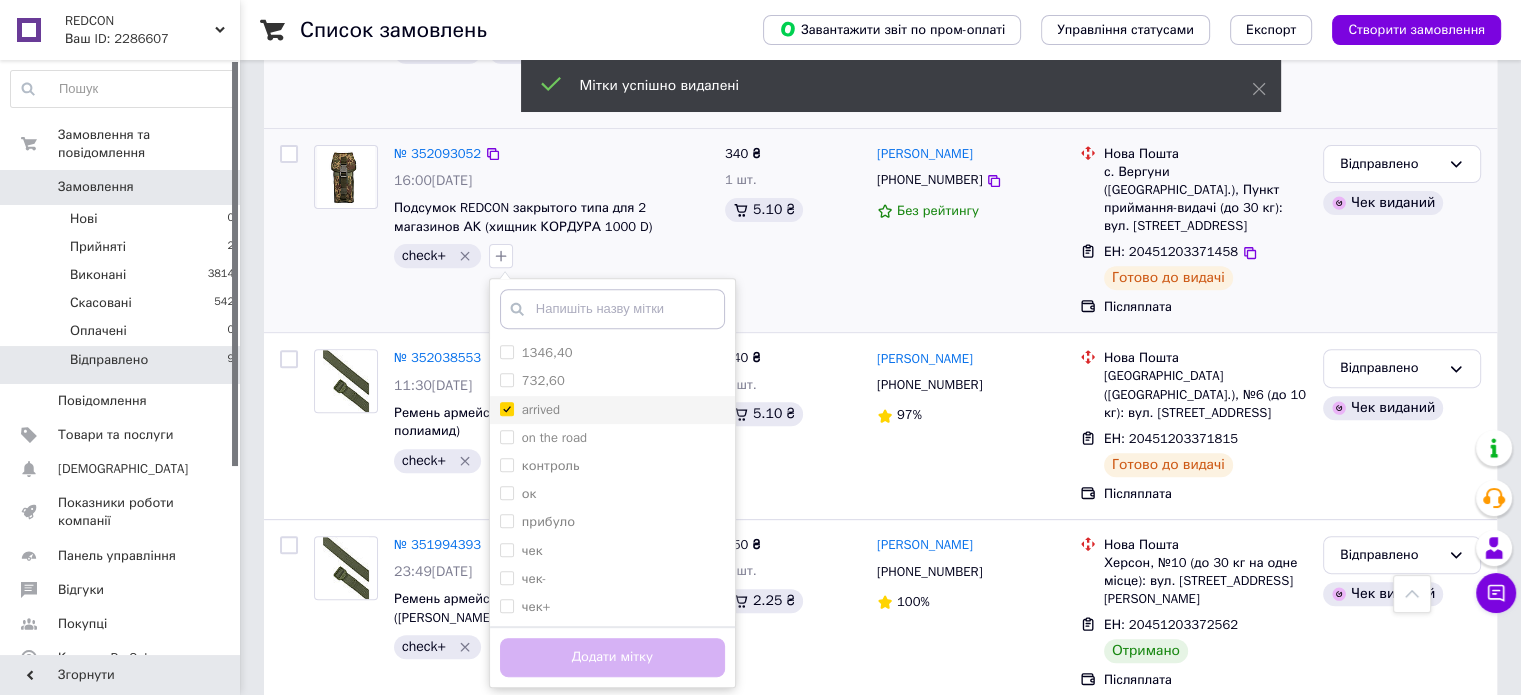 checkbox on "true" 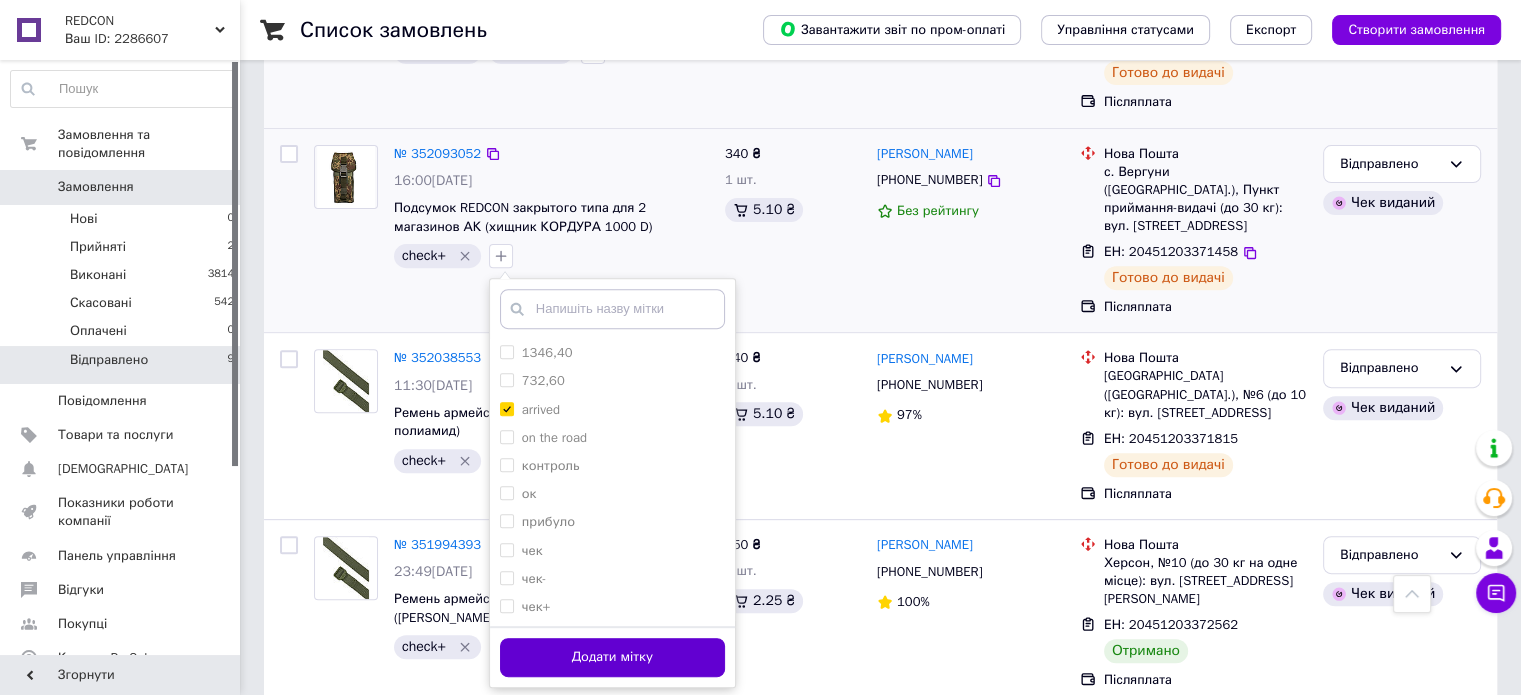 click on "Додати мітку" at bounding box center [612, 657] 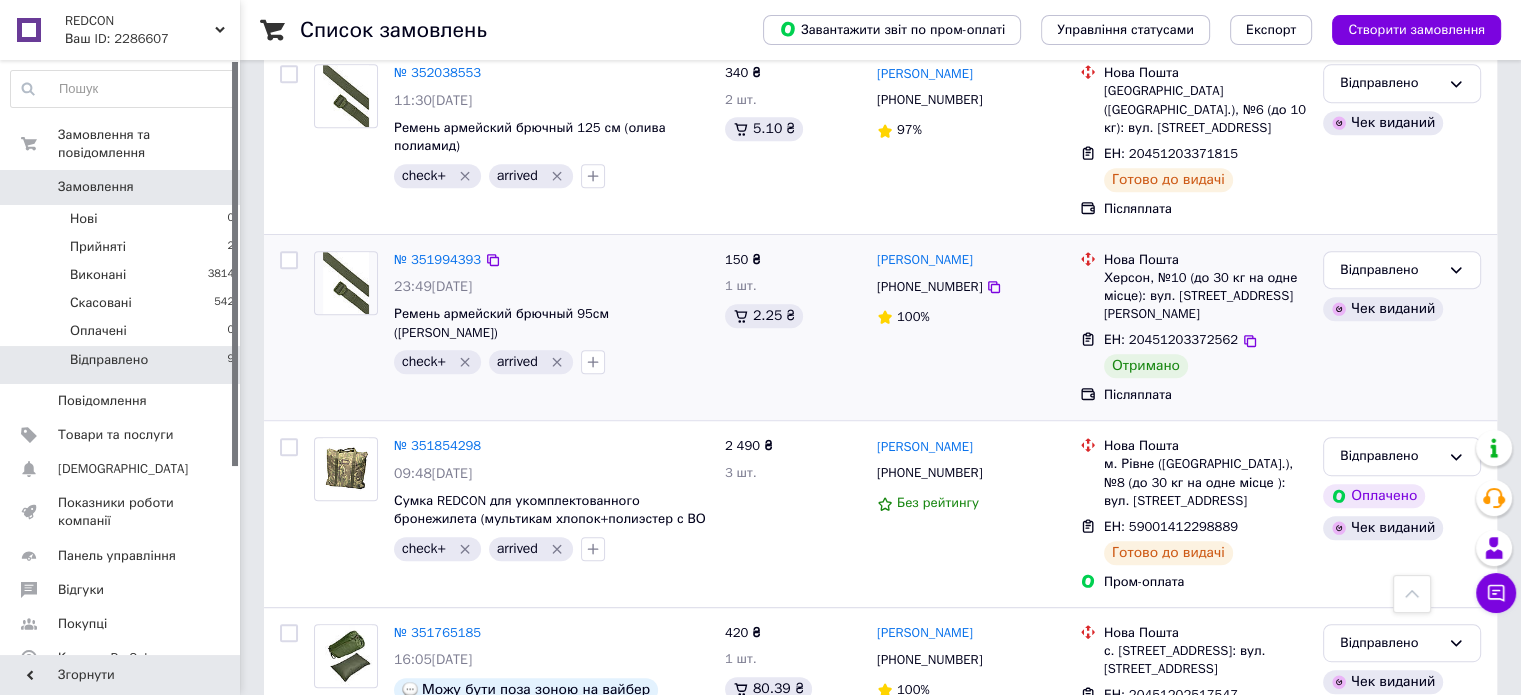 scroll, scrollTop: 900, scrollLeft: 0, axis: vertical 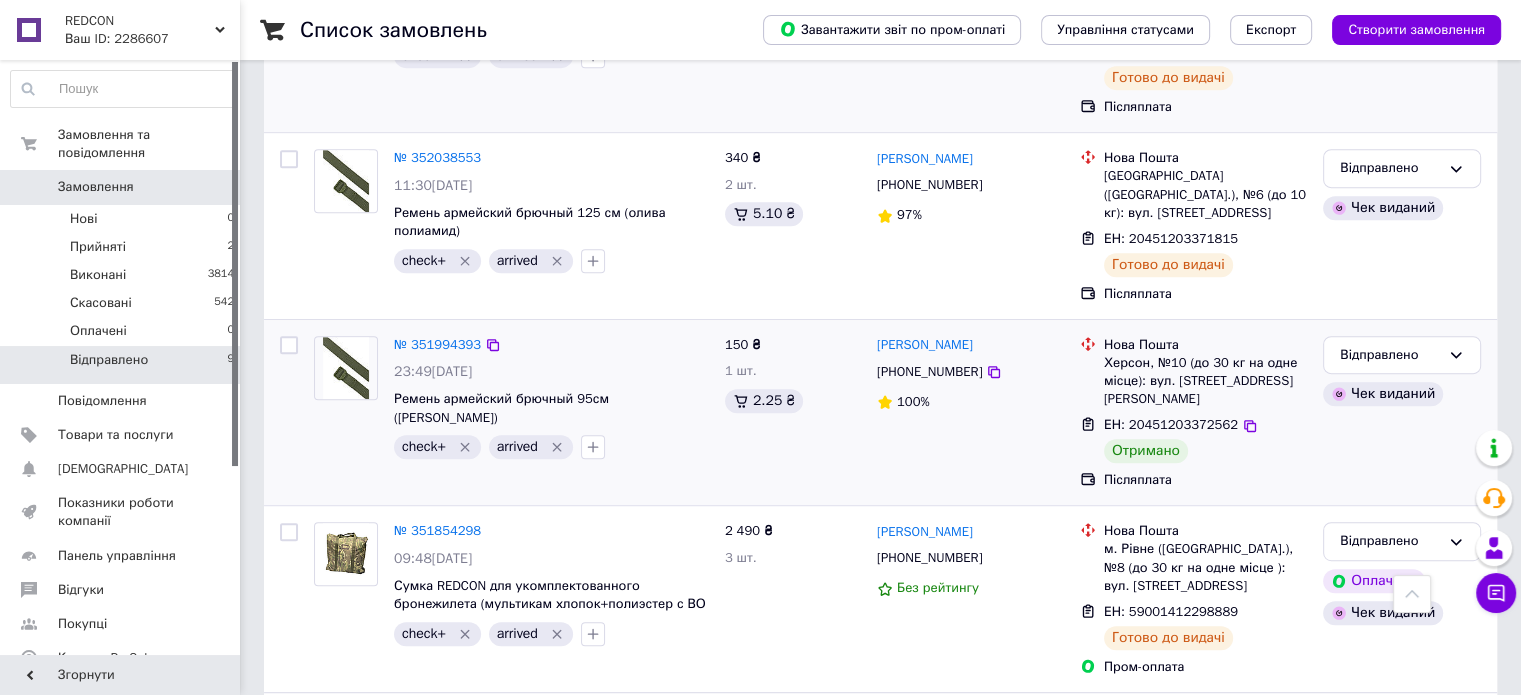 click 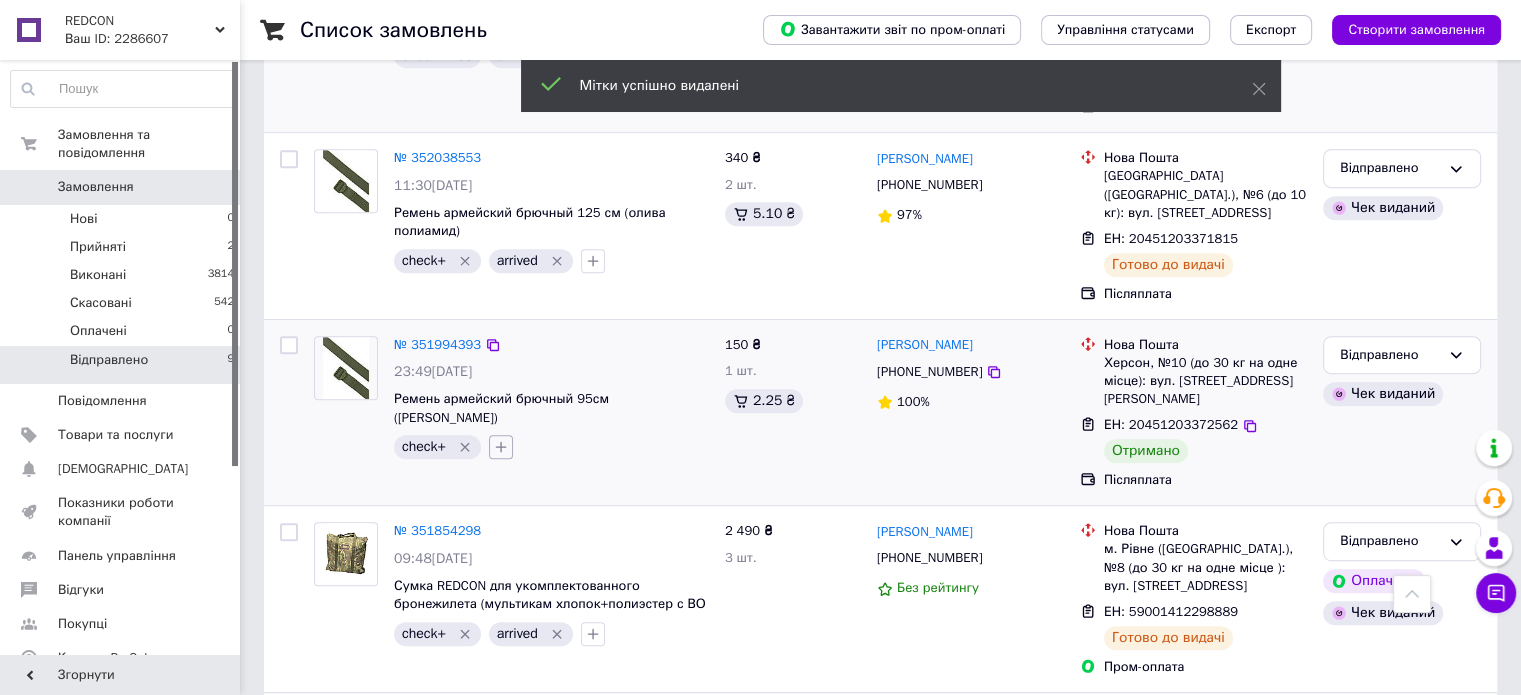 click 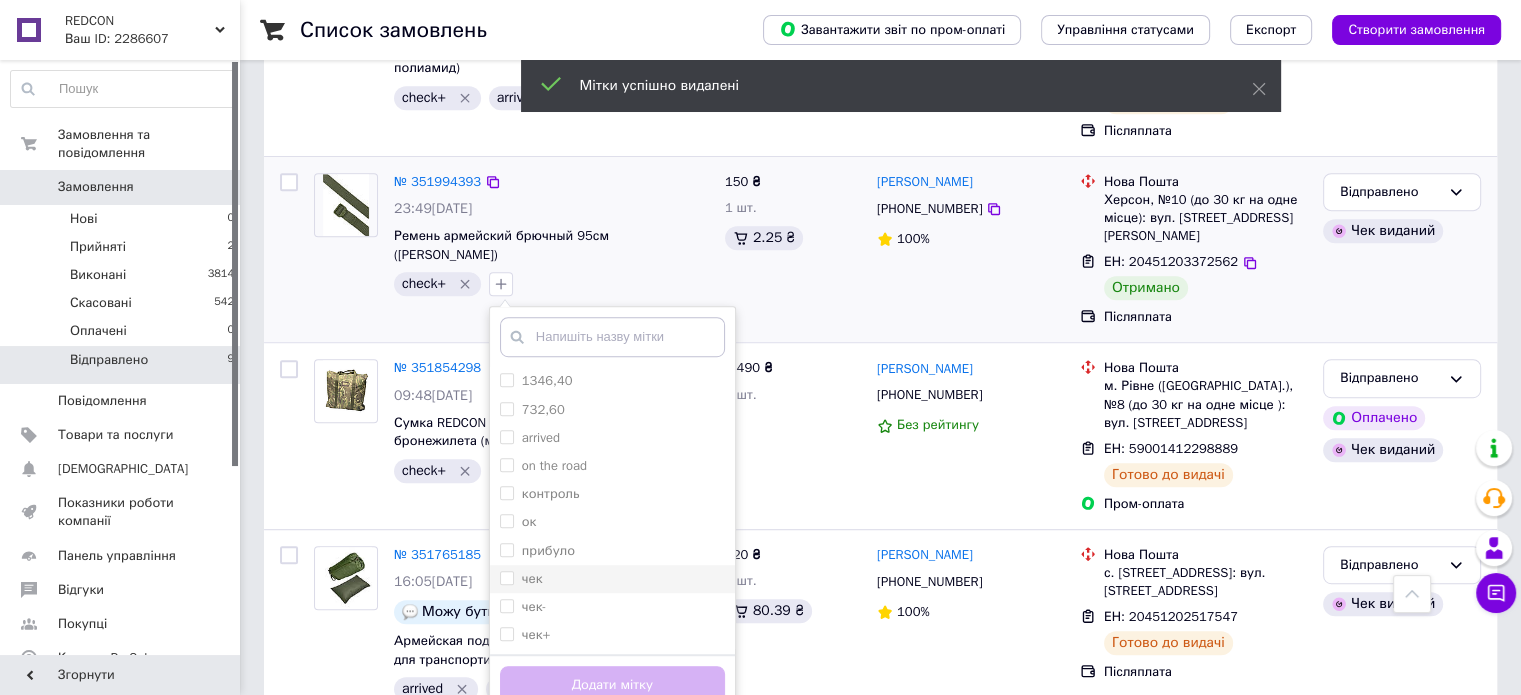 scroll, scrollTop: 1100, scrollLeft: 0, axis: vertical 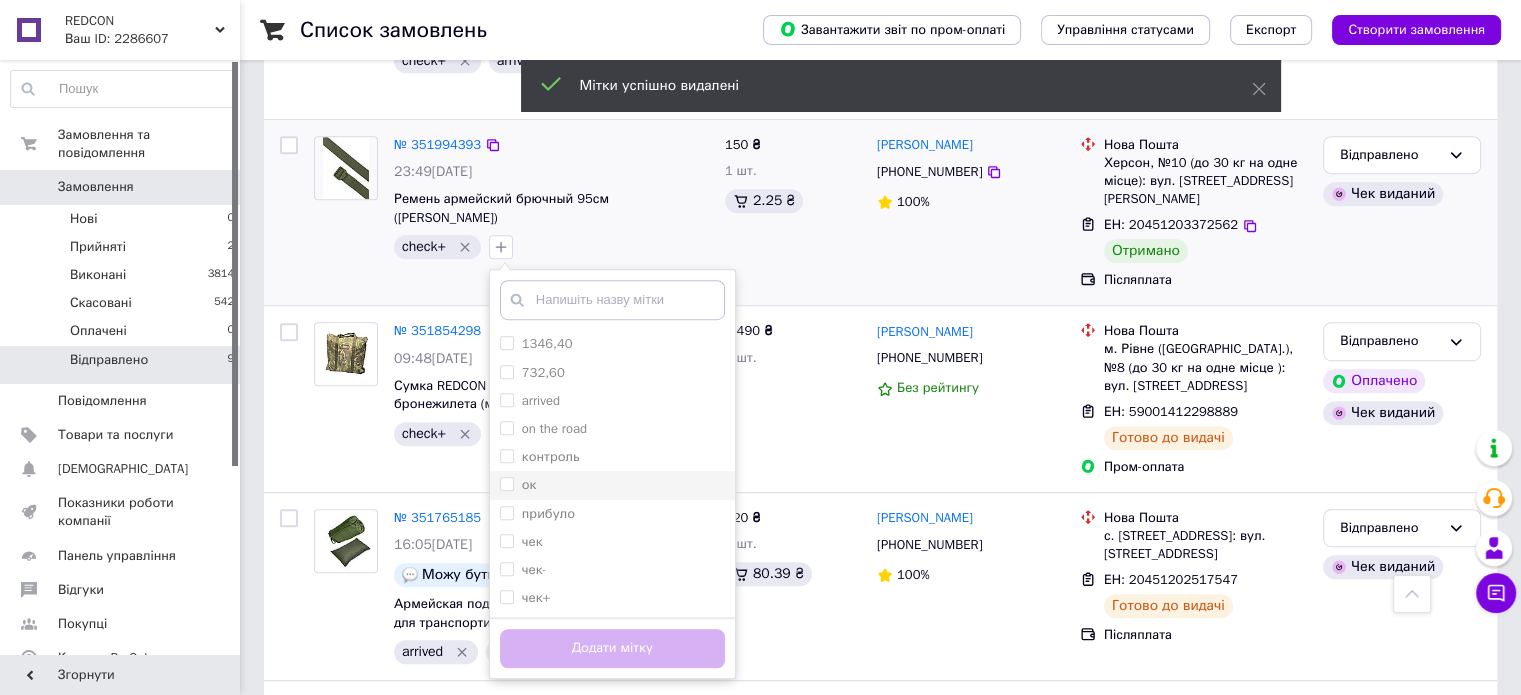 click on "ок" at bounding box center [612, 485] 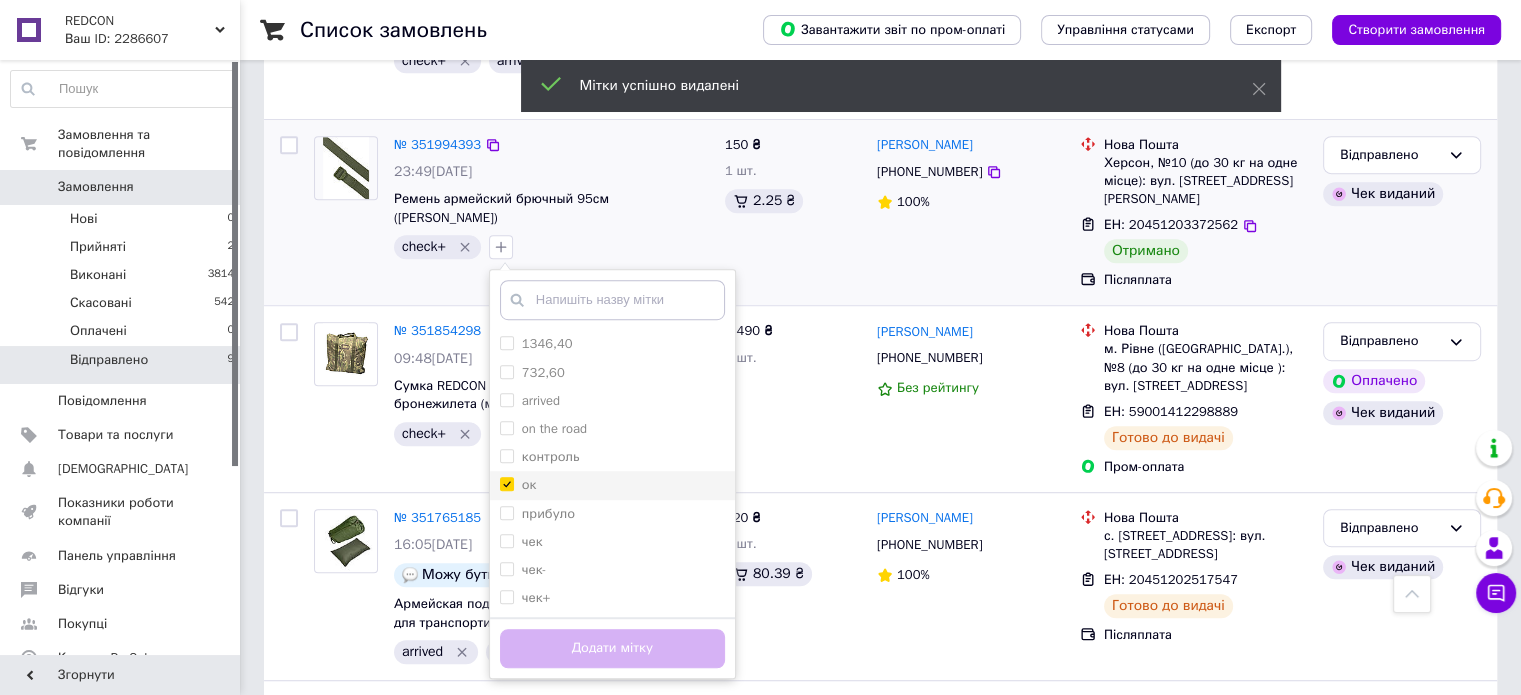 checkbox on "true" 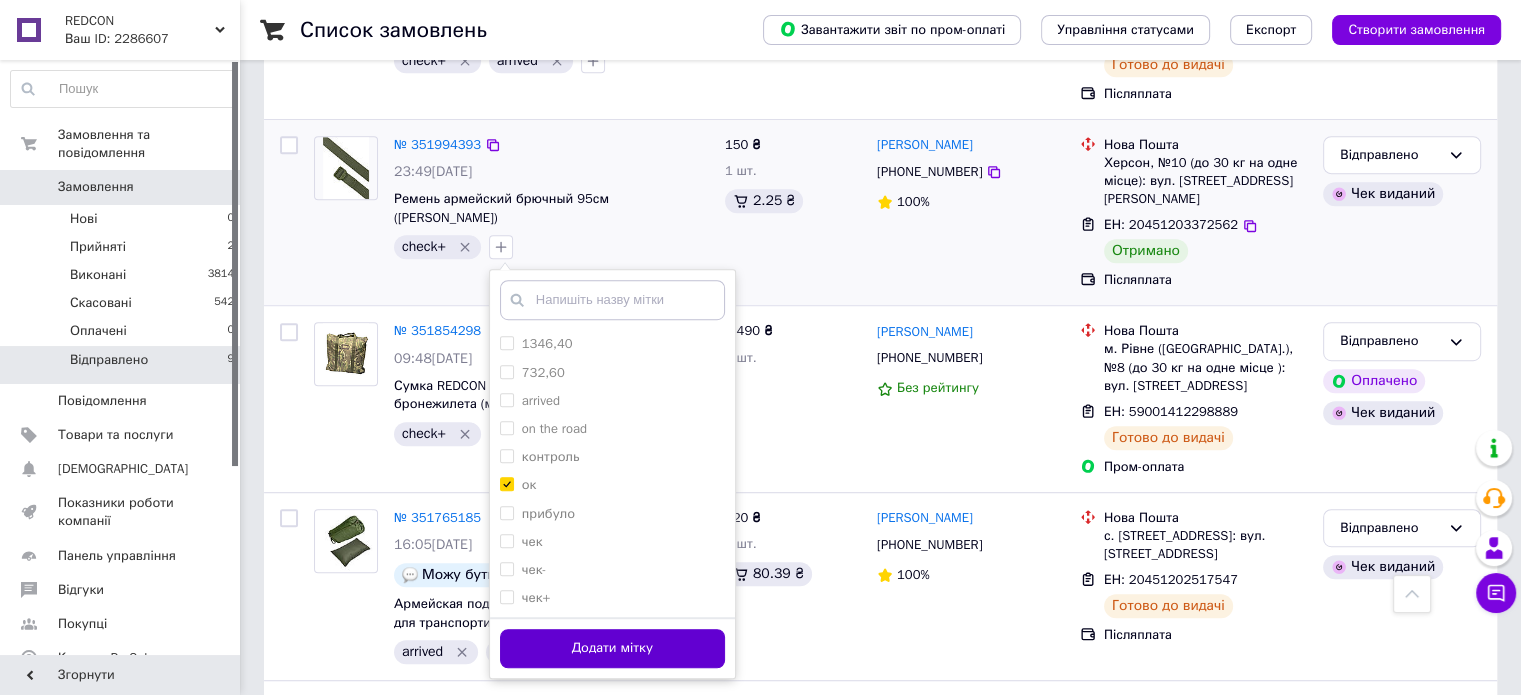drag, startPoint x: 624, startPoint y: 587, endPoint x: 736, endPoint y: 493, distance: 146.21901 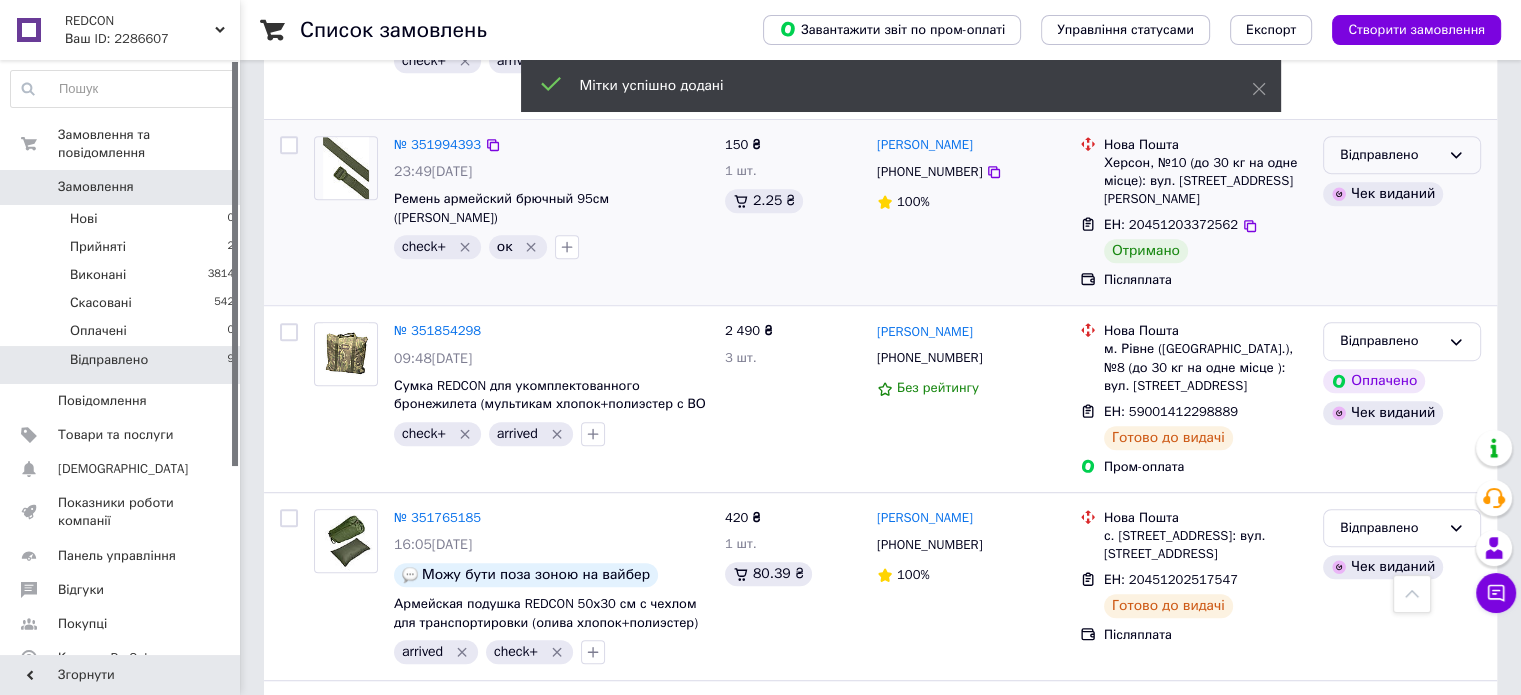click 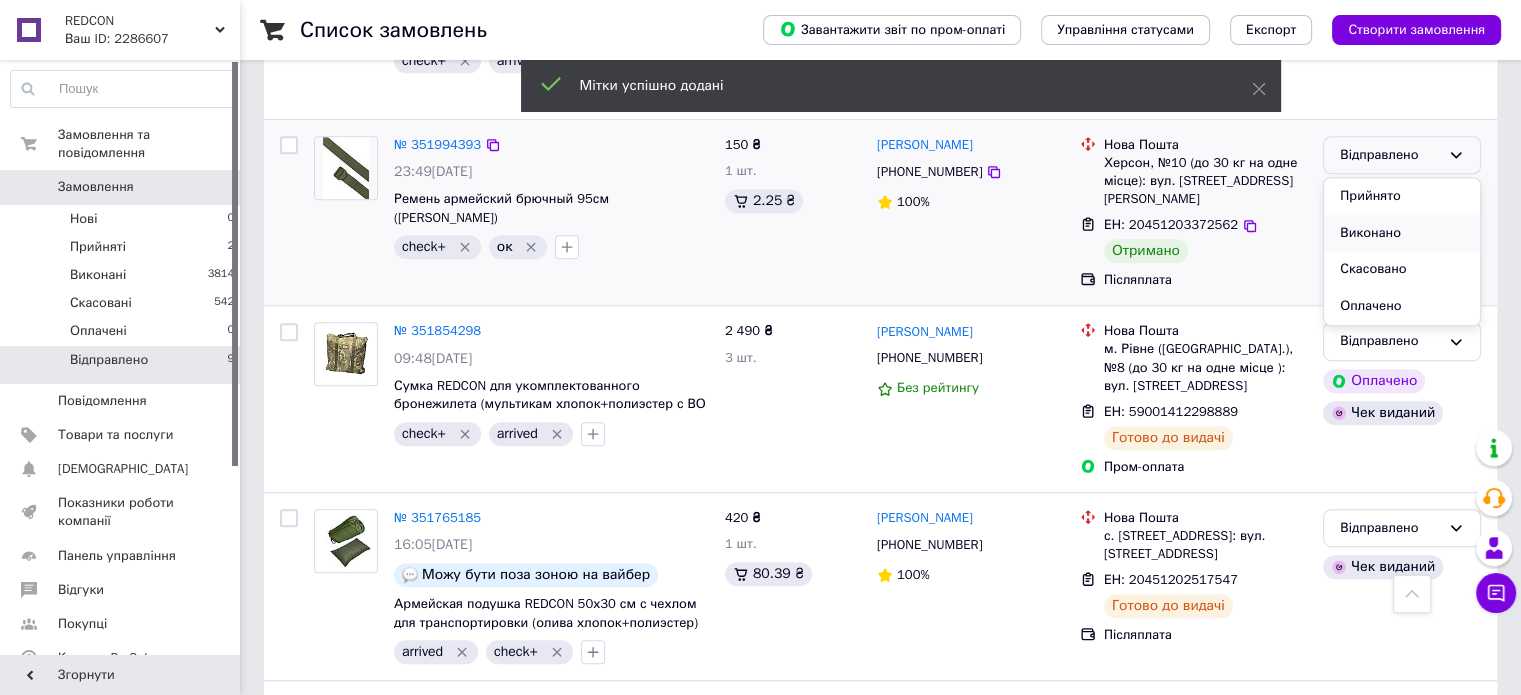 click on "Виконано" at bounding box center [1402, 233] 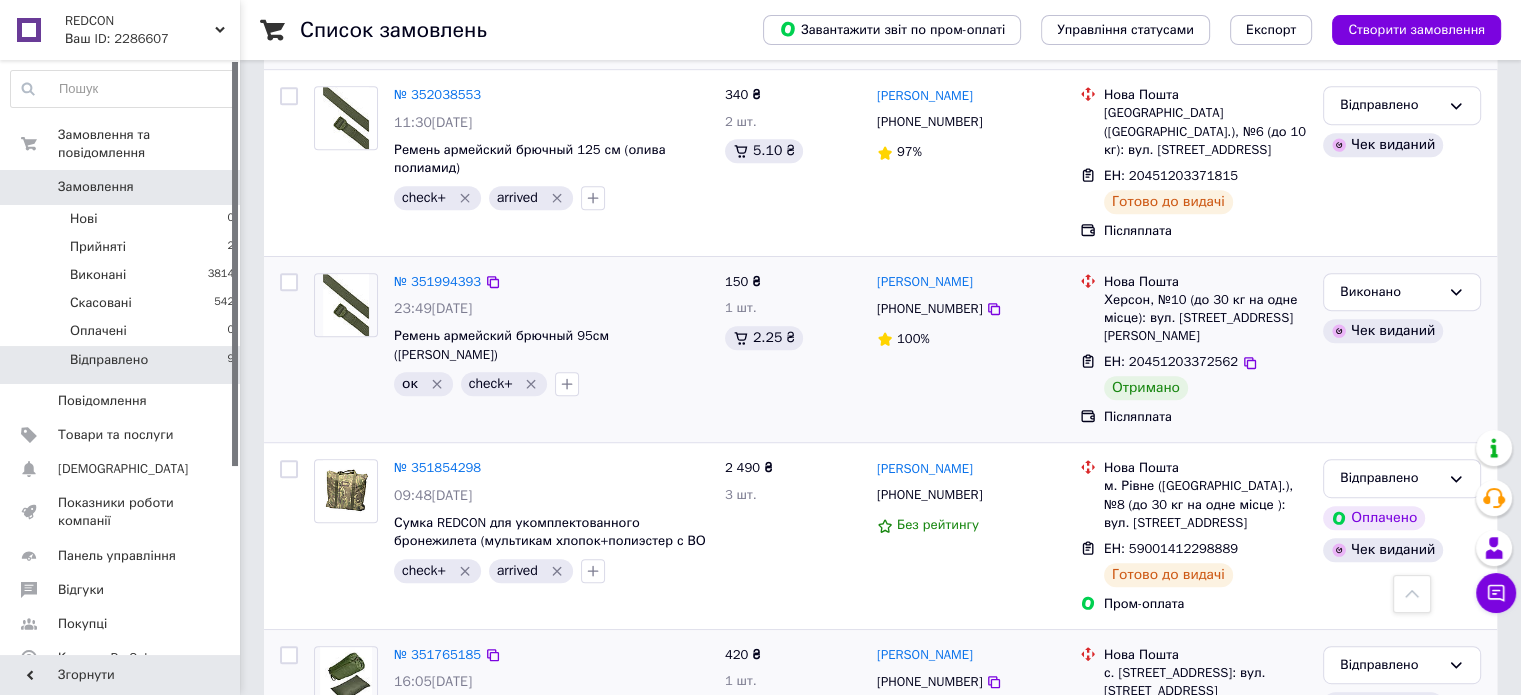scroll, scrollTop: 408, scrollLeft: 0, axis: vertical 